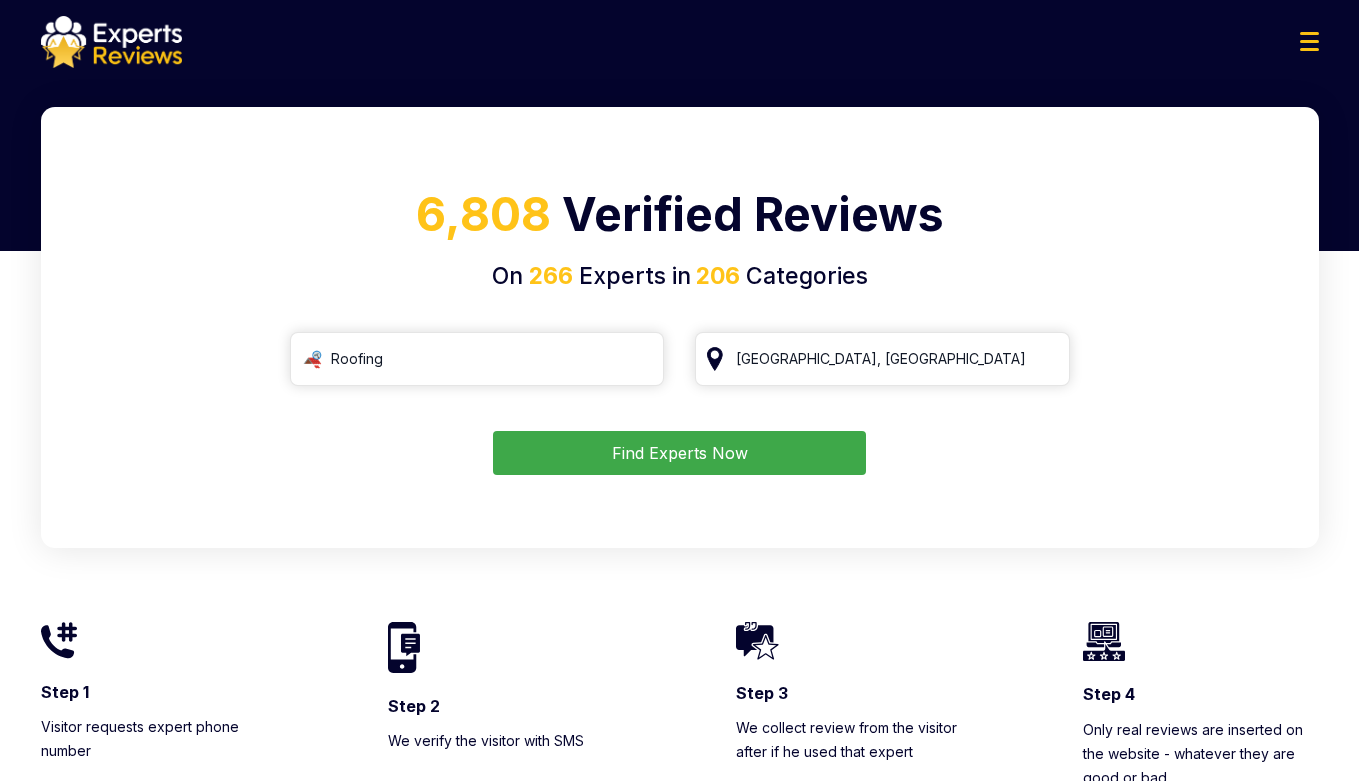 scroll, scrollTop: 0, scrollLeft: 0, axis: both 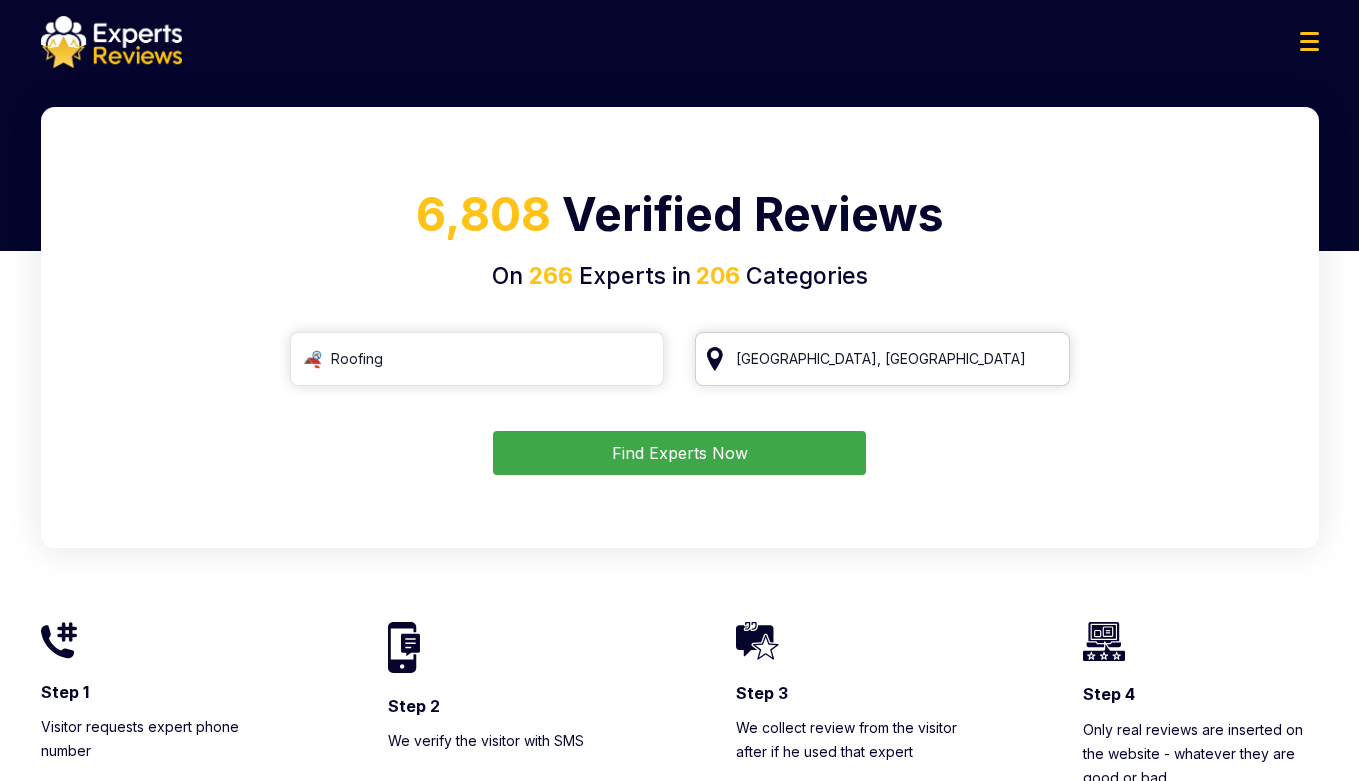 click on "[GEOGRAPHIC_DATA], [GEOGRAPHIC_DATA]" at bounding box center [882, 359] 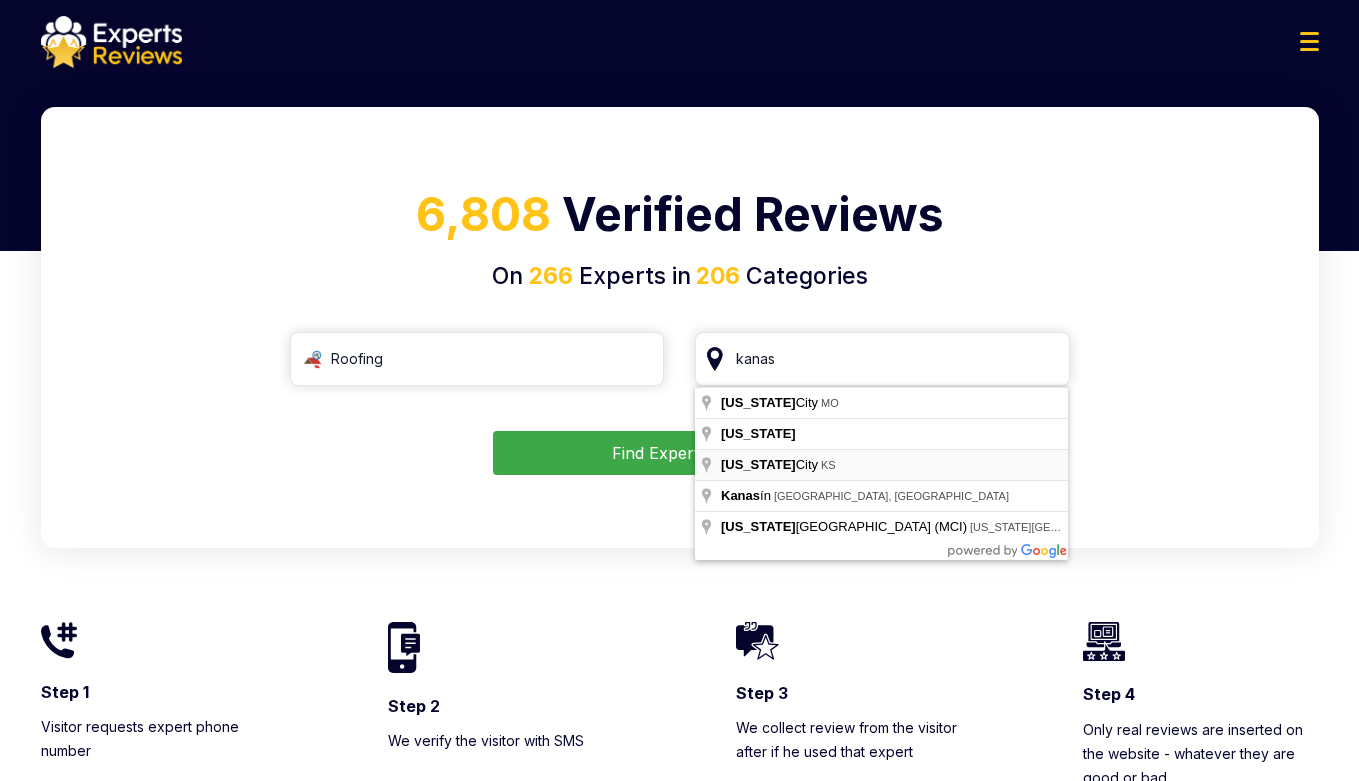 type on "[US_STATE][GEOGRAPHIC_DATA], [GEOGRAPHIC_DATA]" 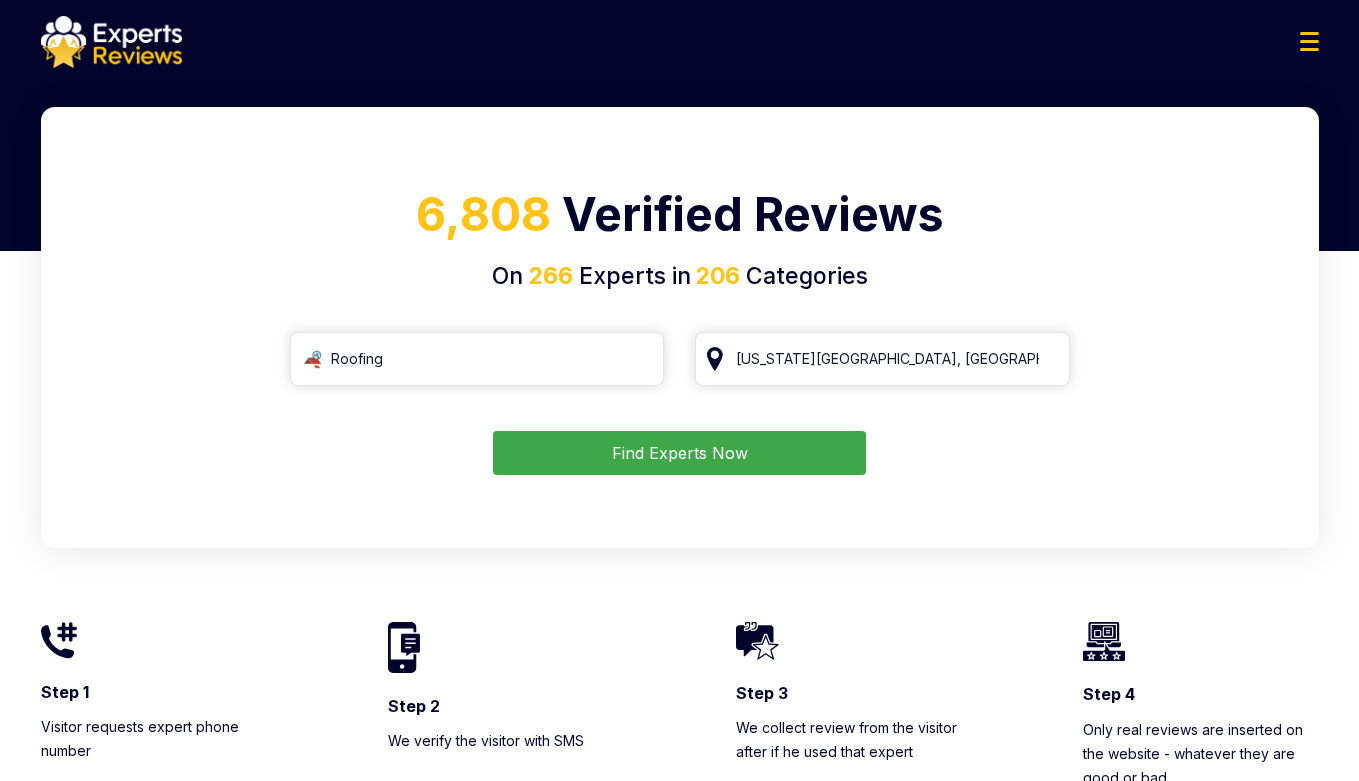 click on "Find Experts Now" at bounding box center [679, 453] 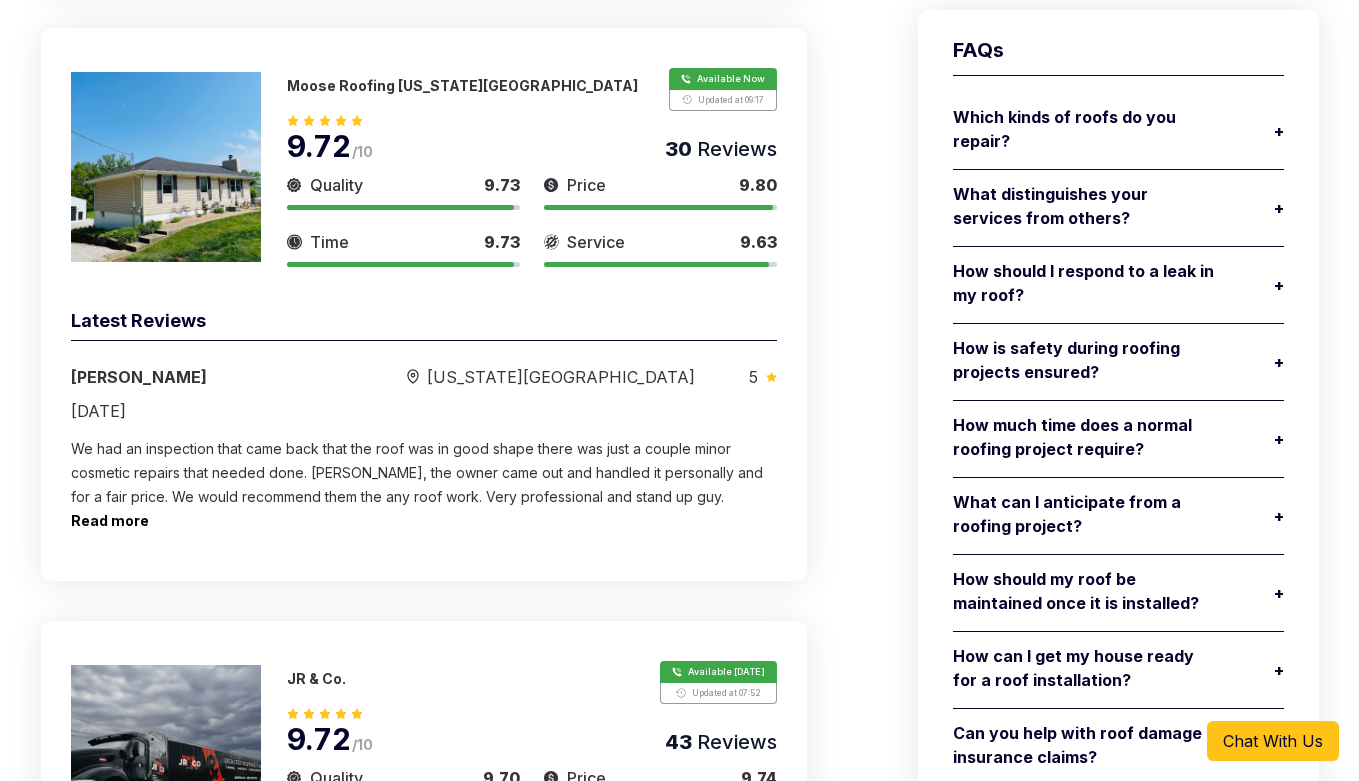 scroll, scrollTop: 2280, scrollLeft: 0, axis: vertical 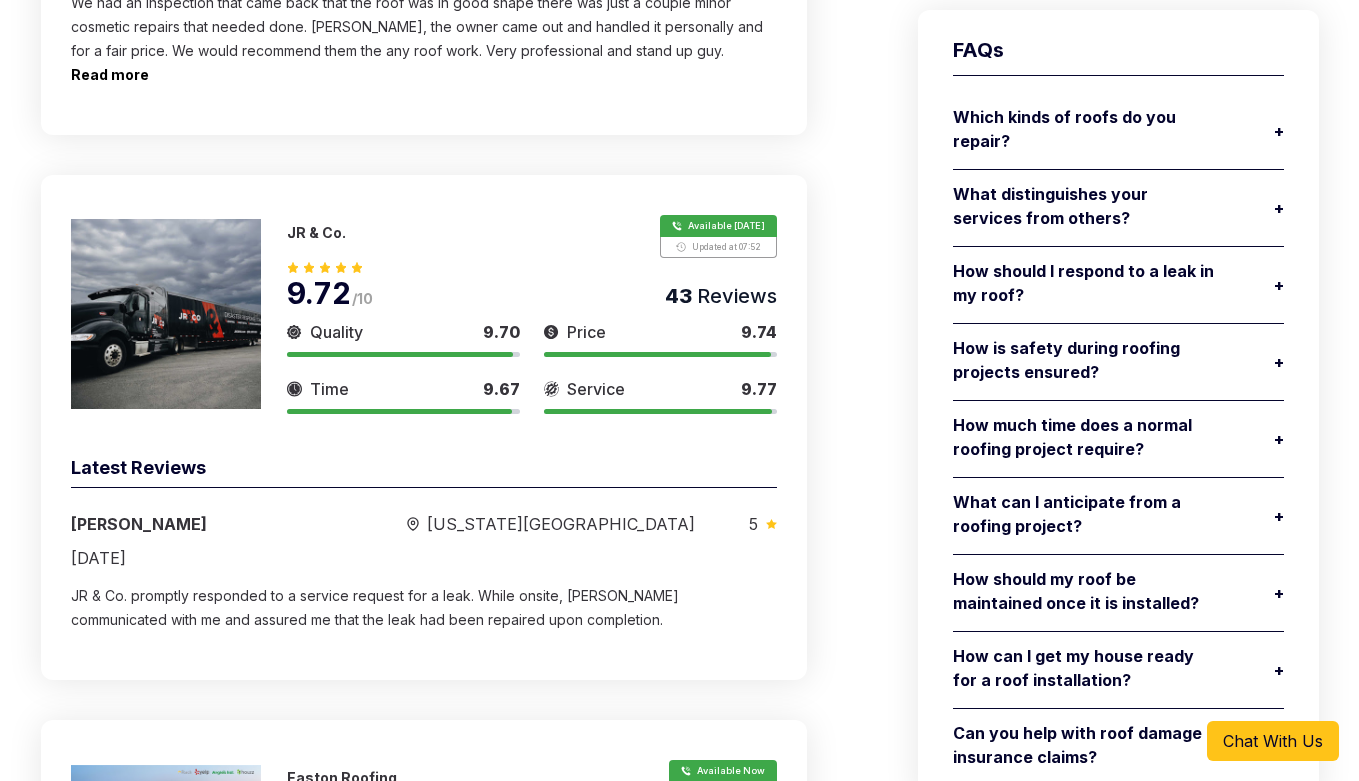 click on "JR & Co. Available Today Updated at 07:52 9.72 /10 43   Reviews Quality 9.70 Price 9.74 Time 9.67 Service 9.77" at bounding box center (424, 314) 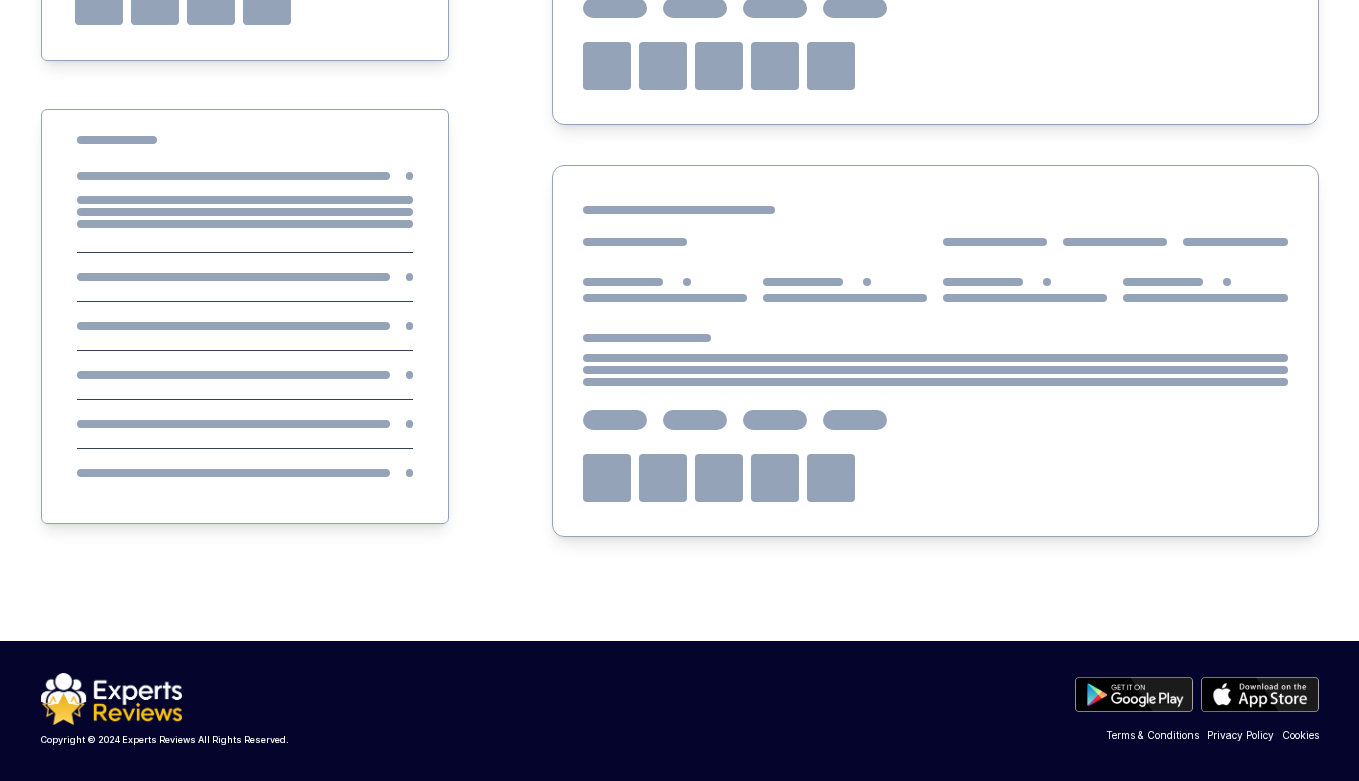 scroll, scrollTop: 0, scrollLeft: 0, axis: both 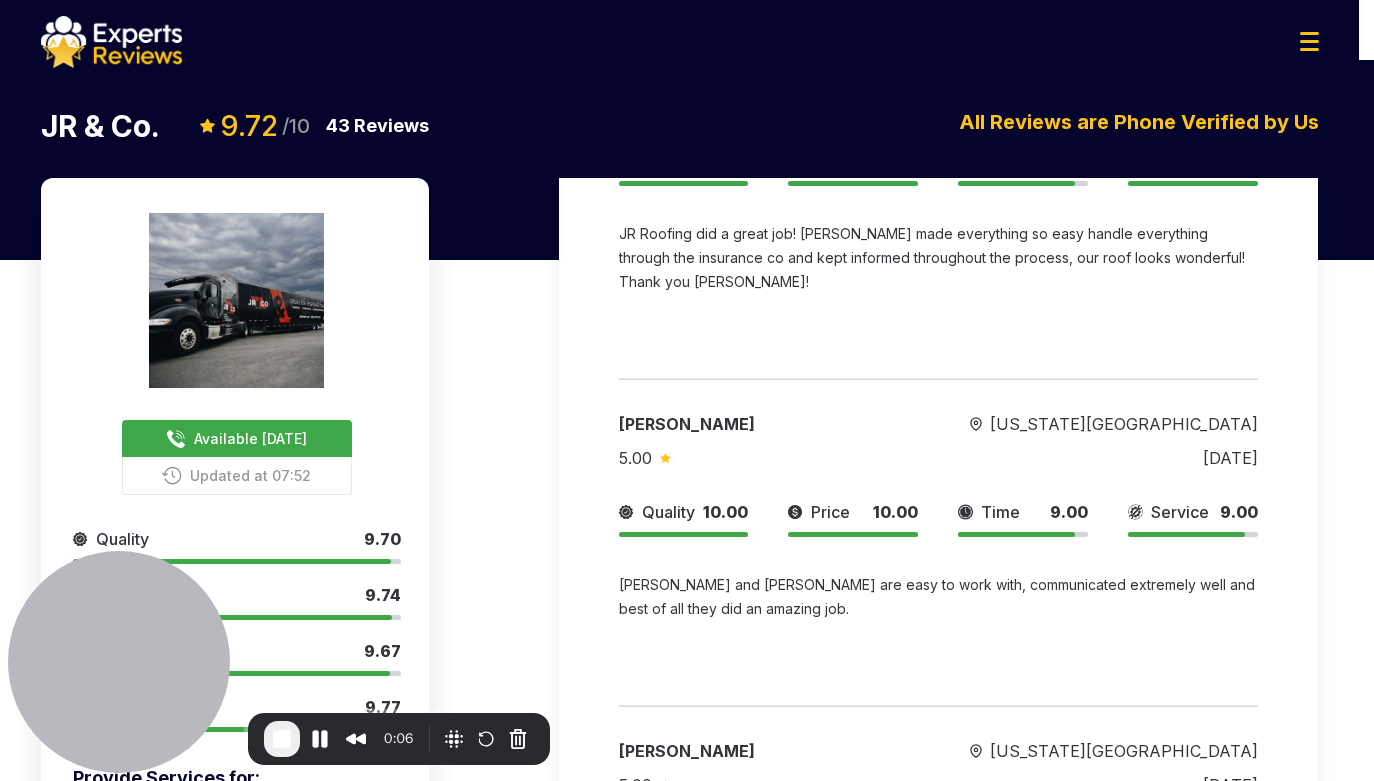 click on "Check your settings" at bounding box center [687, 864] 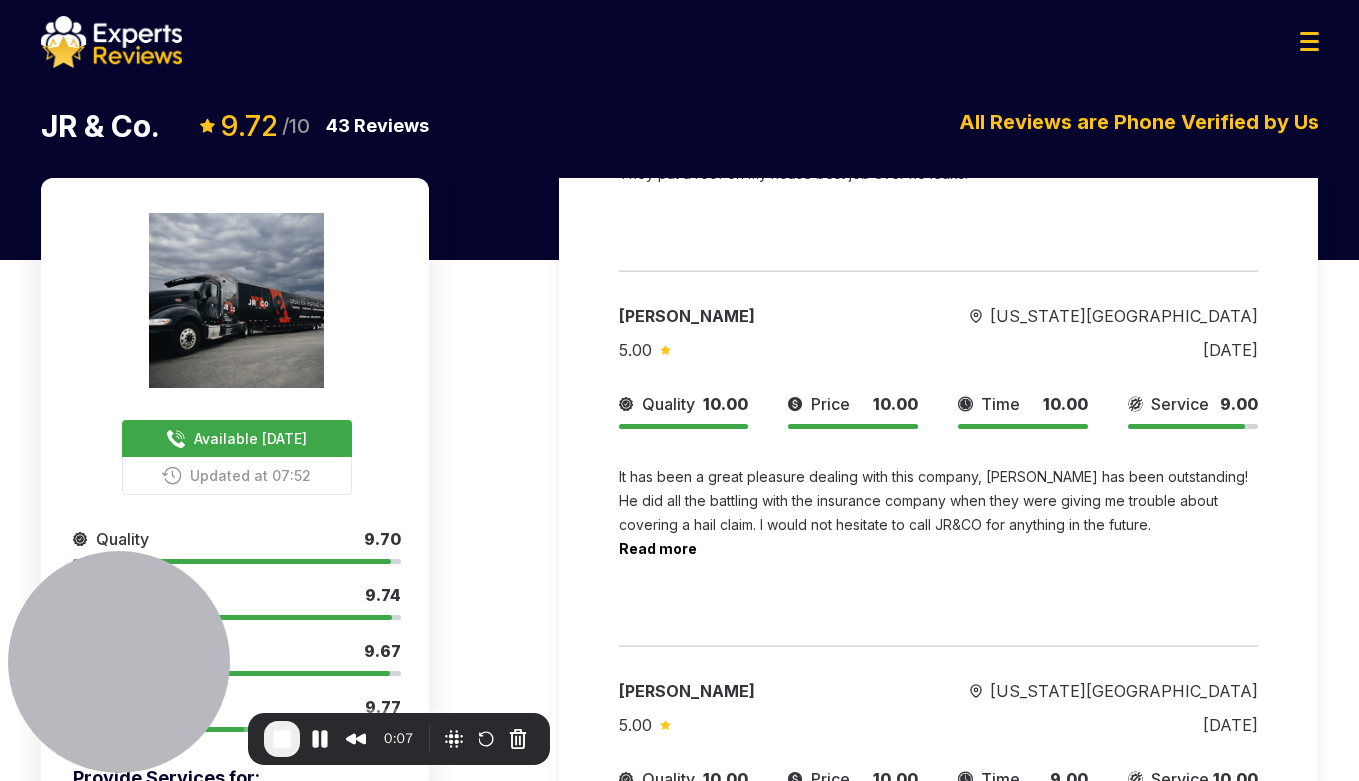 scroll, scrollTop: 5640, scrollLeft: 0, axis: vertical 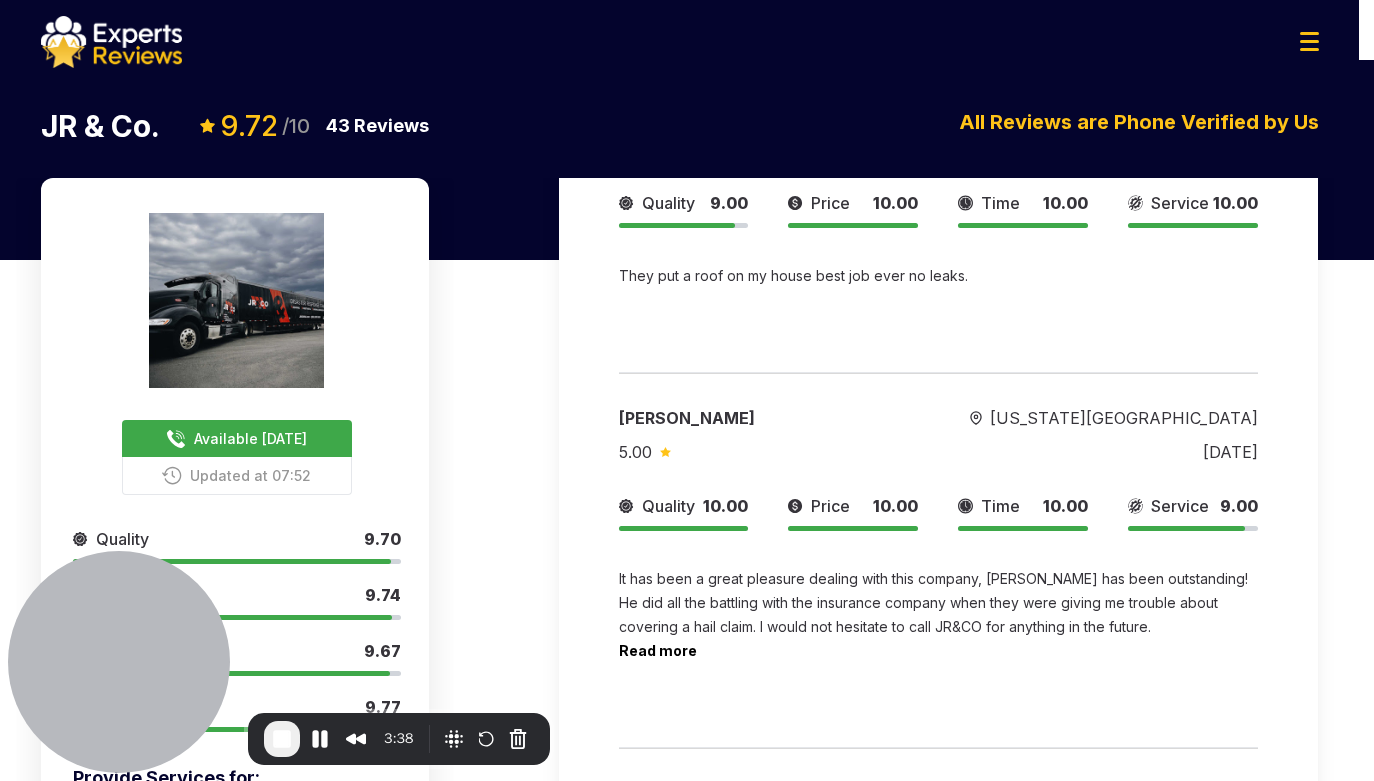 click at bounding box center (165, 810) 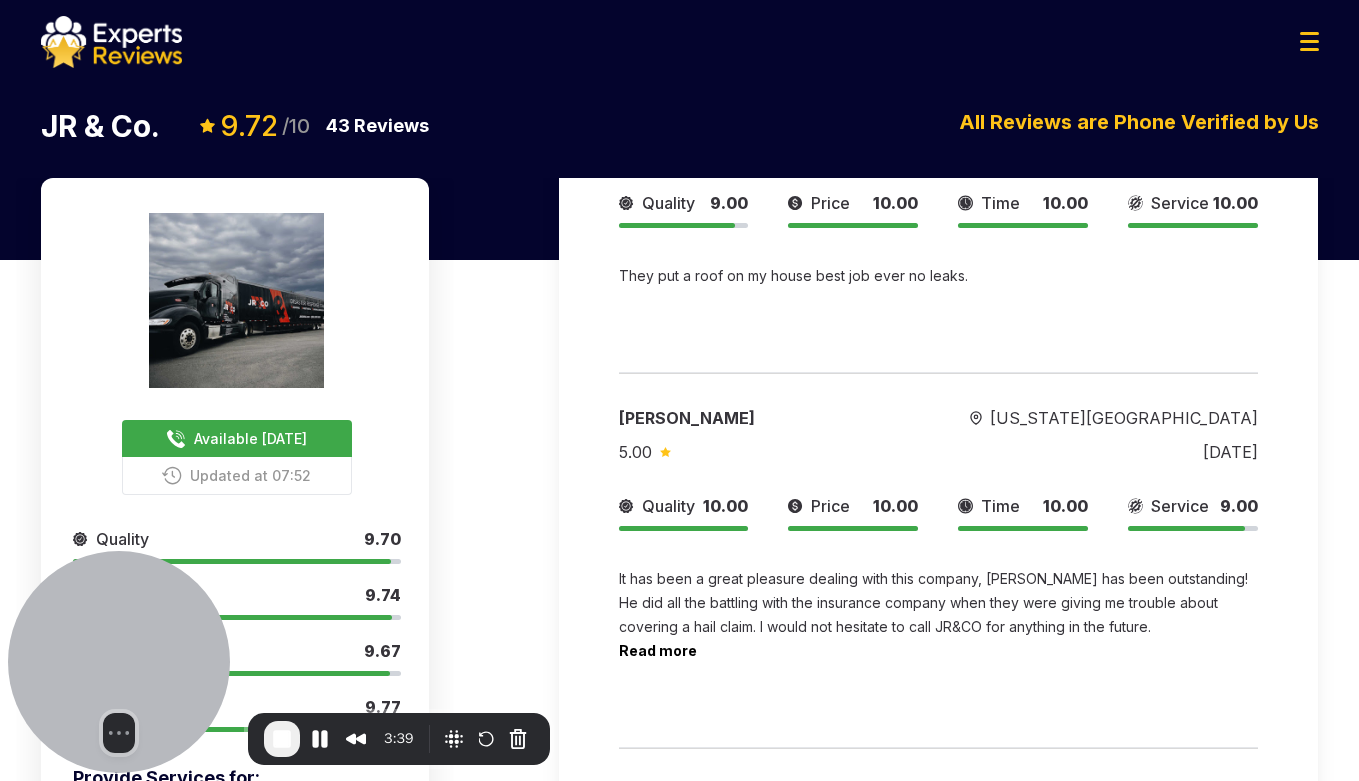 click on "Select video screen size" at bounding box center (119, 739) 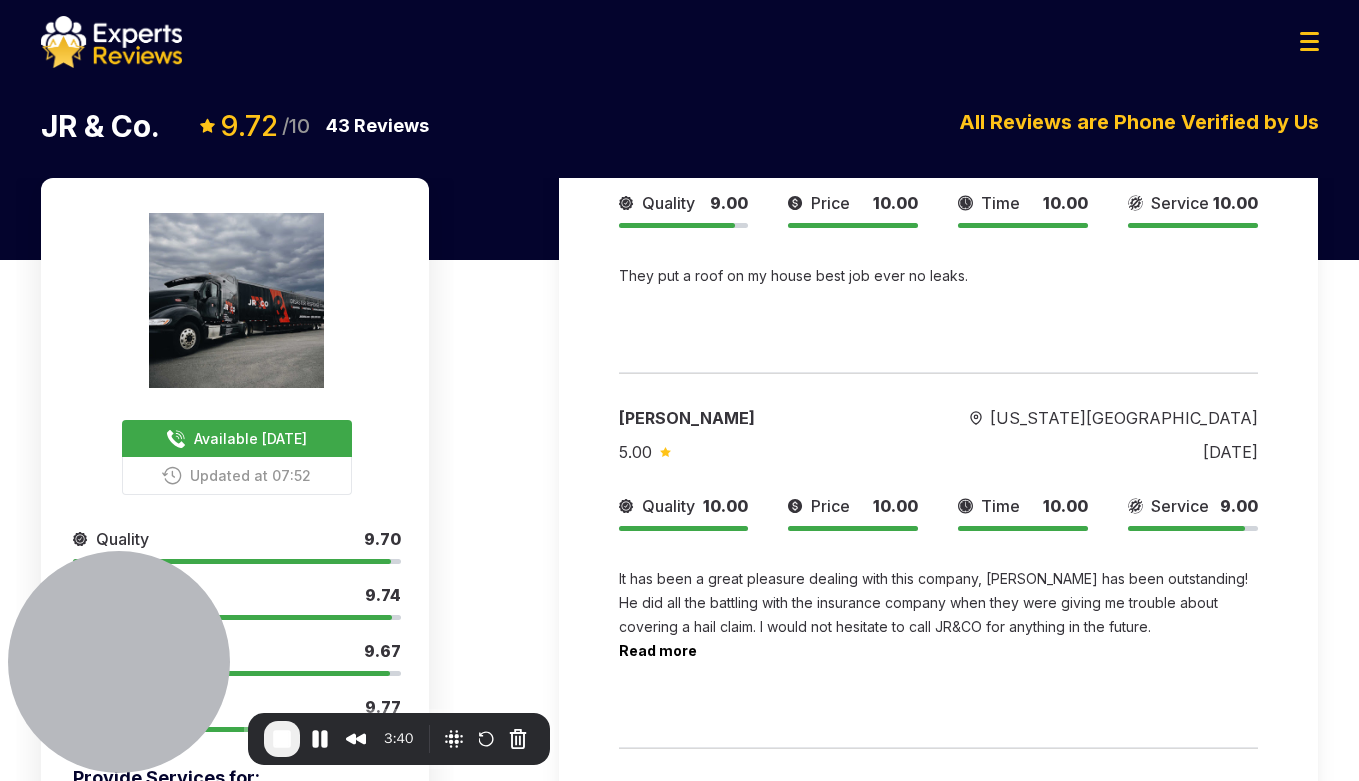 click at bounding box center [938, 1426] 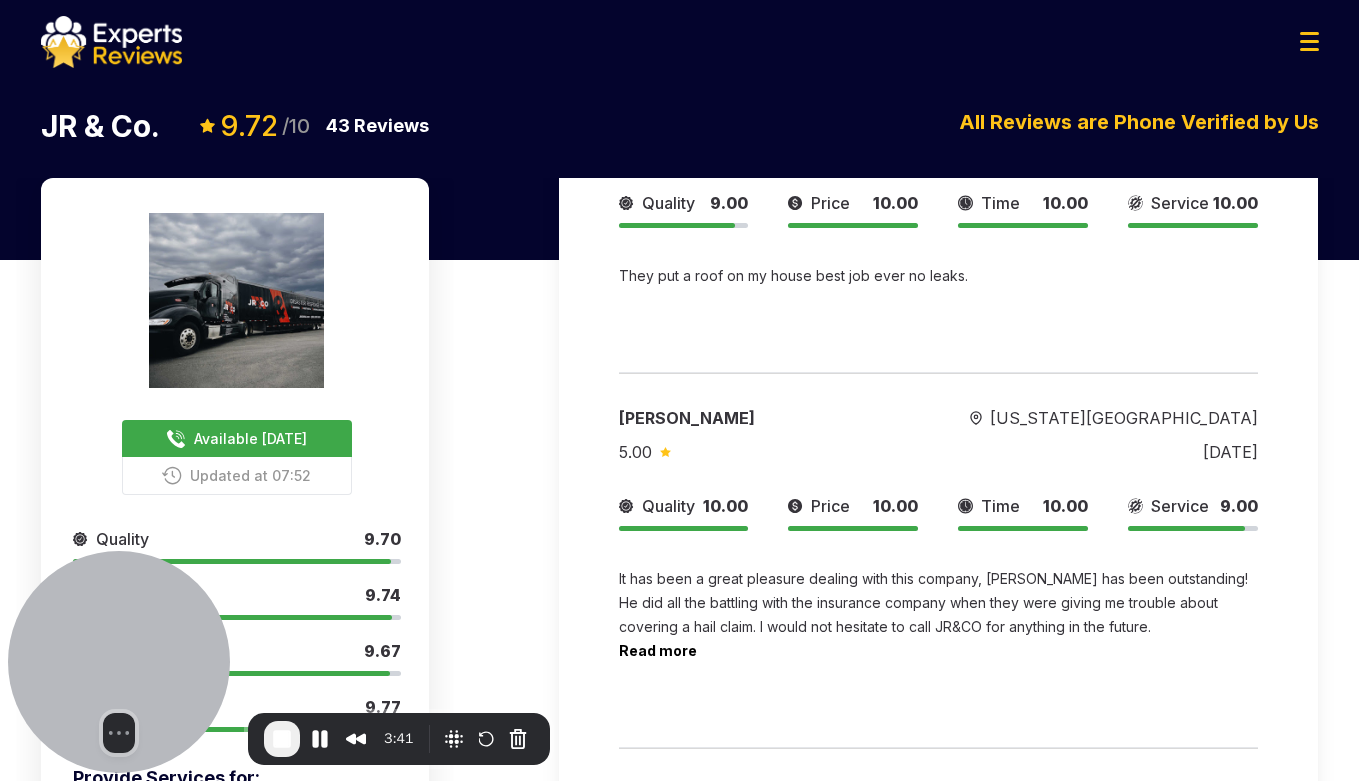 click on "Select video screen size" at bounding box center [119, 739] 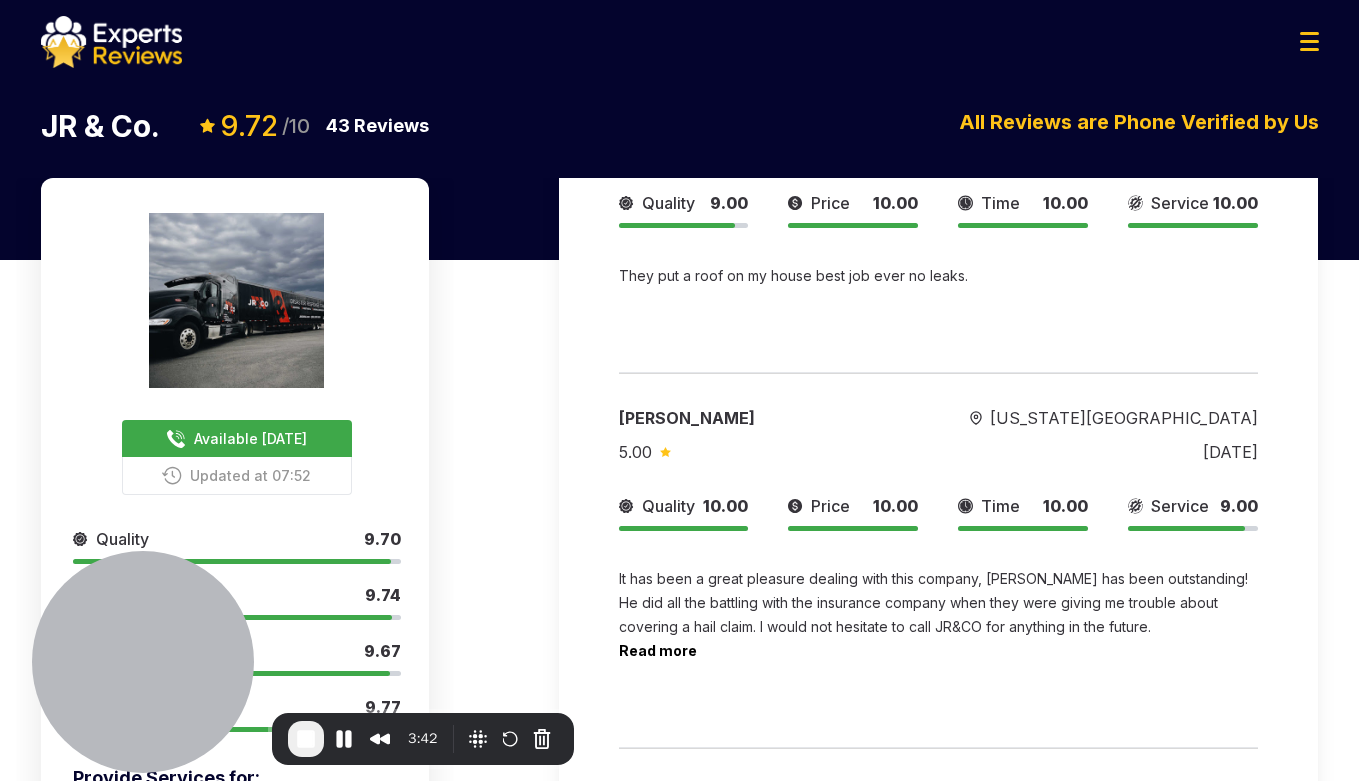 click on "Katherine Falk Kansas City 5.00 15-May-2025 Quality 10.00 Price 10.00 Time 10.00 Service 10.00 From our first meeting with Chad, we knew we were in good hands. The crew showed up on time, on the scheduled day. Chad checked on the progress and even did a walk around to make sure all of the debris was removed. If you need a new roof with a seamless replacement call Chad!!! Read more" at bounding box center (938, 1596) 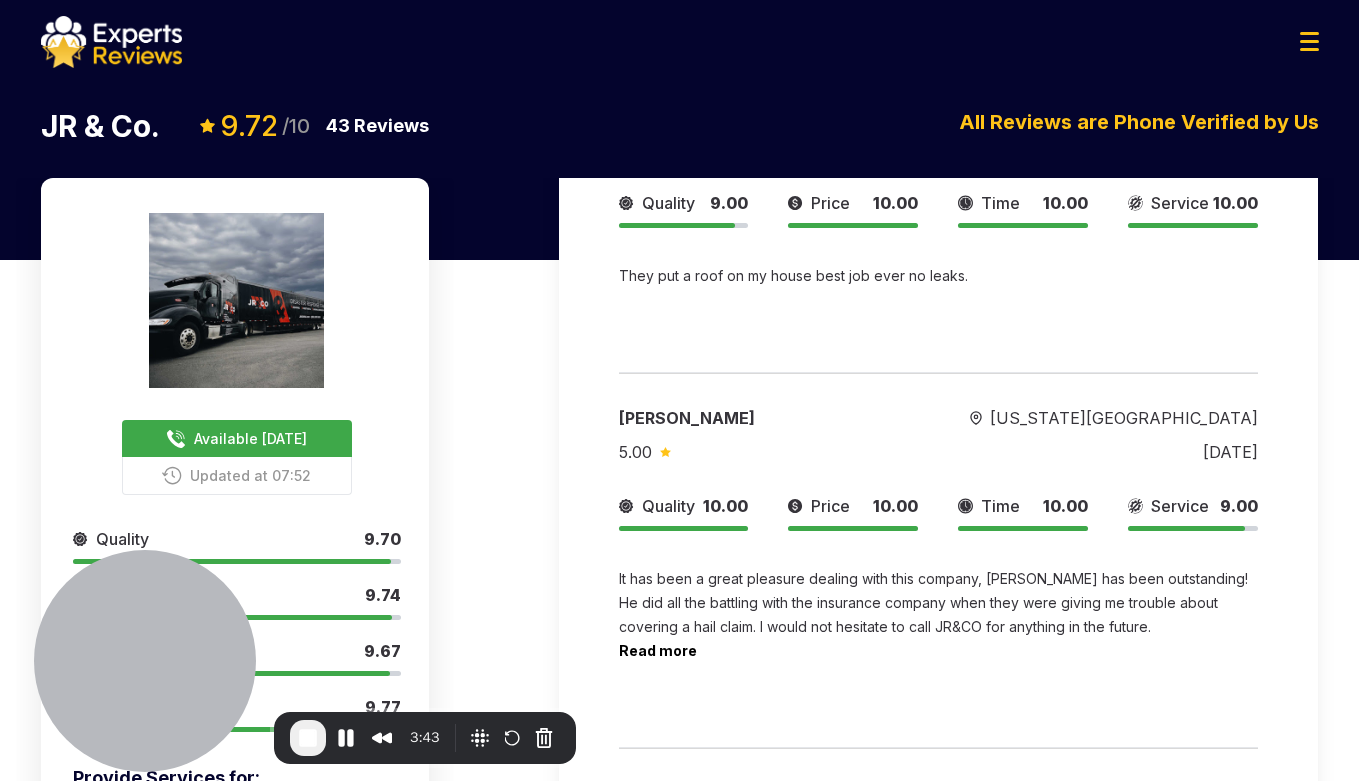 drag, startPoint x: 244, startPoint y: 751, endPoint x: 256, endPoint y: 747, distance: 12.649111 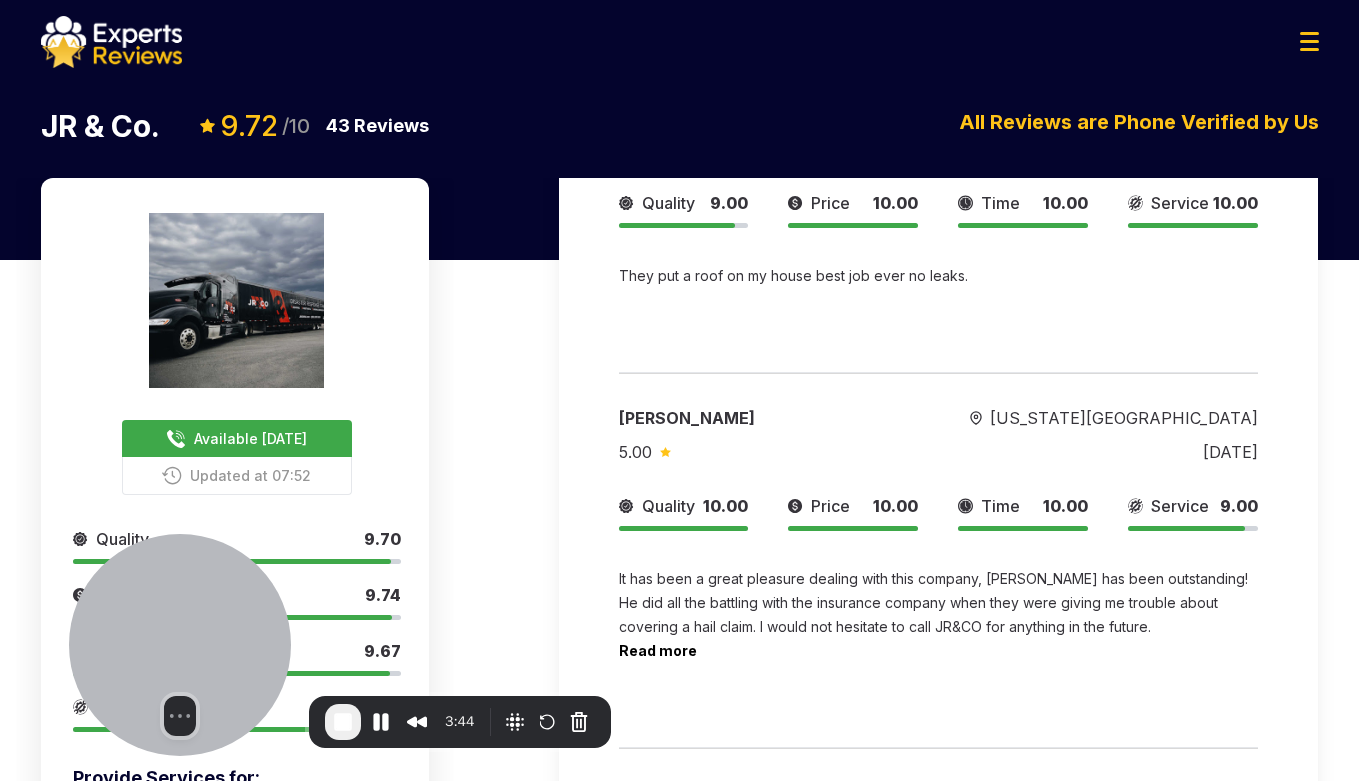 drag, startPoint x: 242, startPoint y: 756, endPoint x: 277, endPoint y: 737, distance: 39.824615 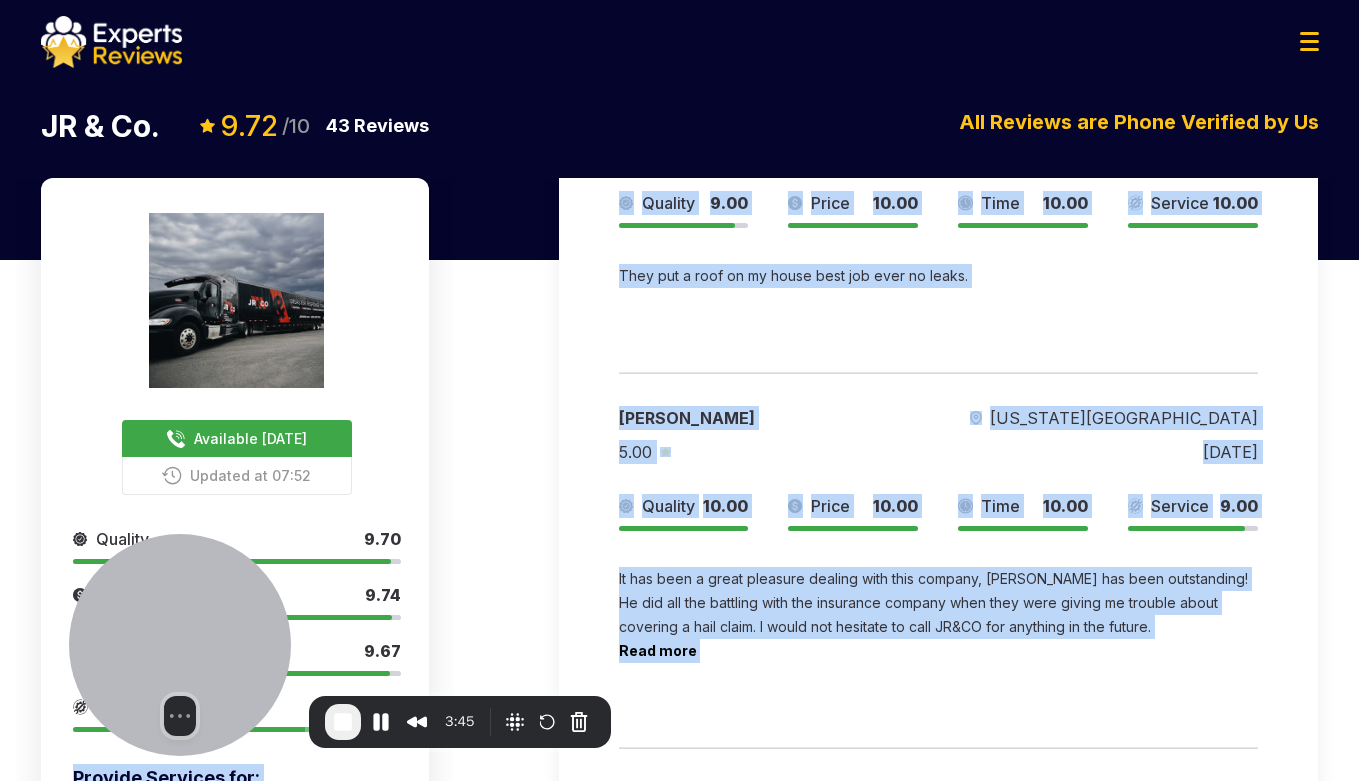 click on "Select video screen size" at bounding box center [180, 722] 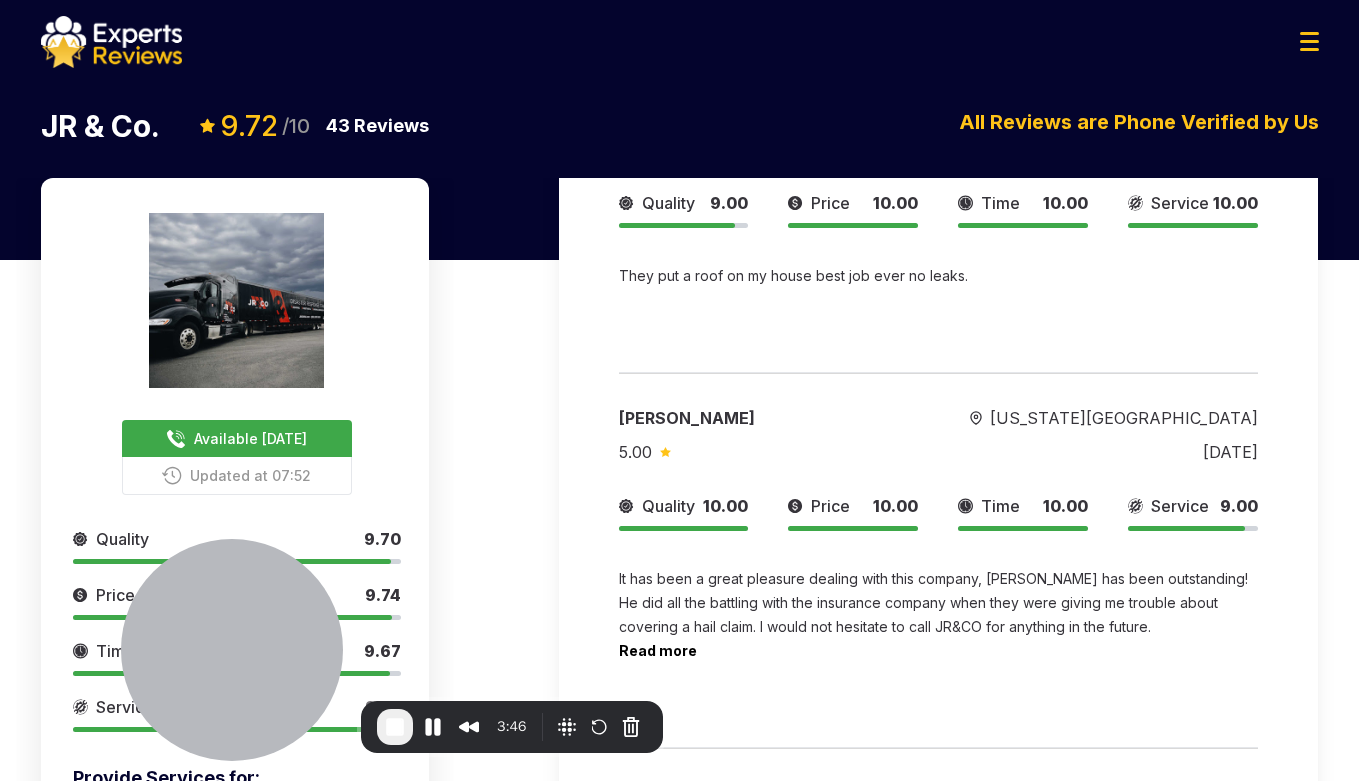 drag, startPoint x: 319, startPoint y: 741, endPoint x: 959, endPoint y: 757, distance: 640.19995 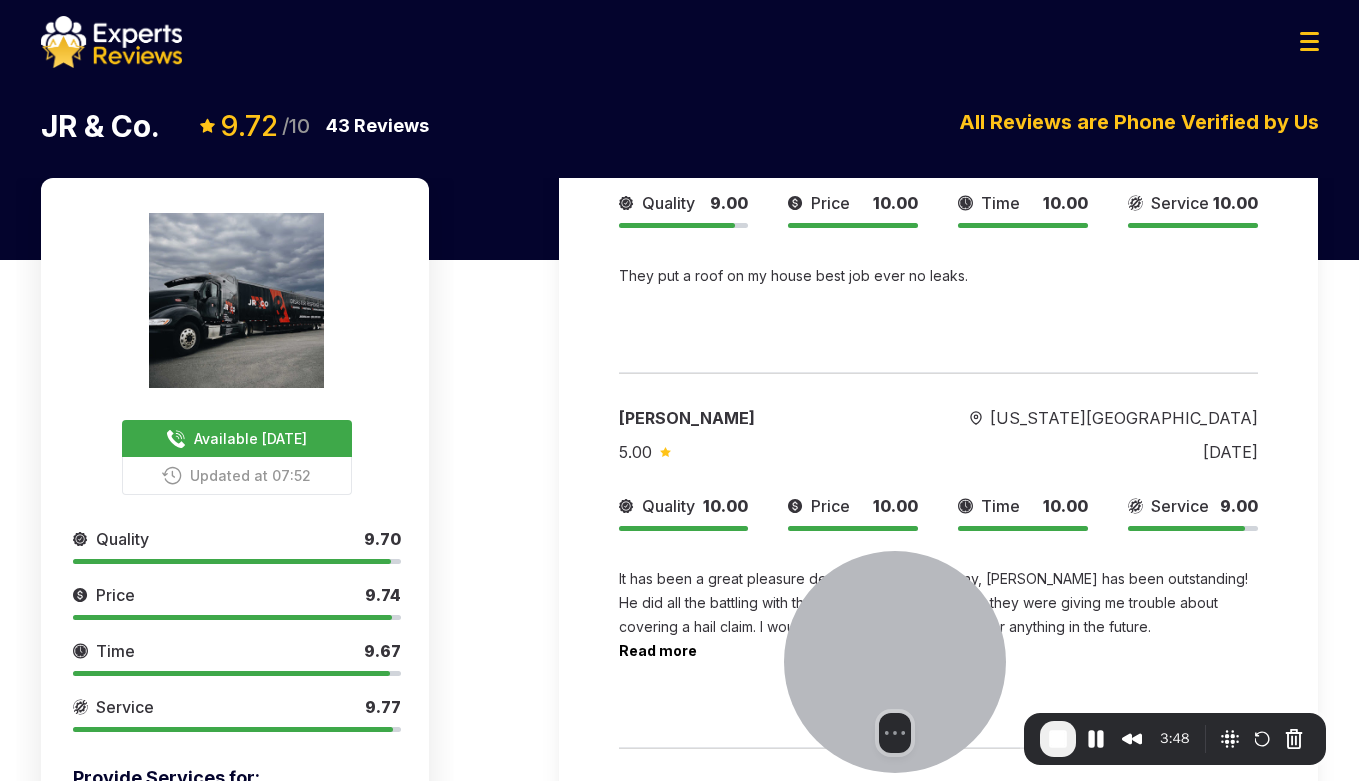 click on "Select video screen size" at bounding box center [895, 729] 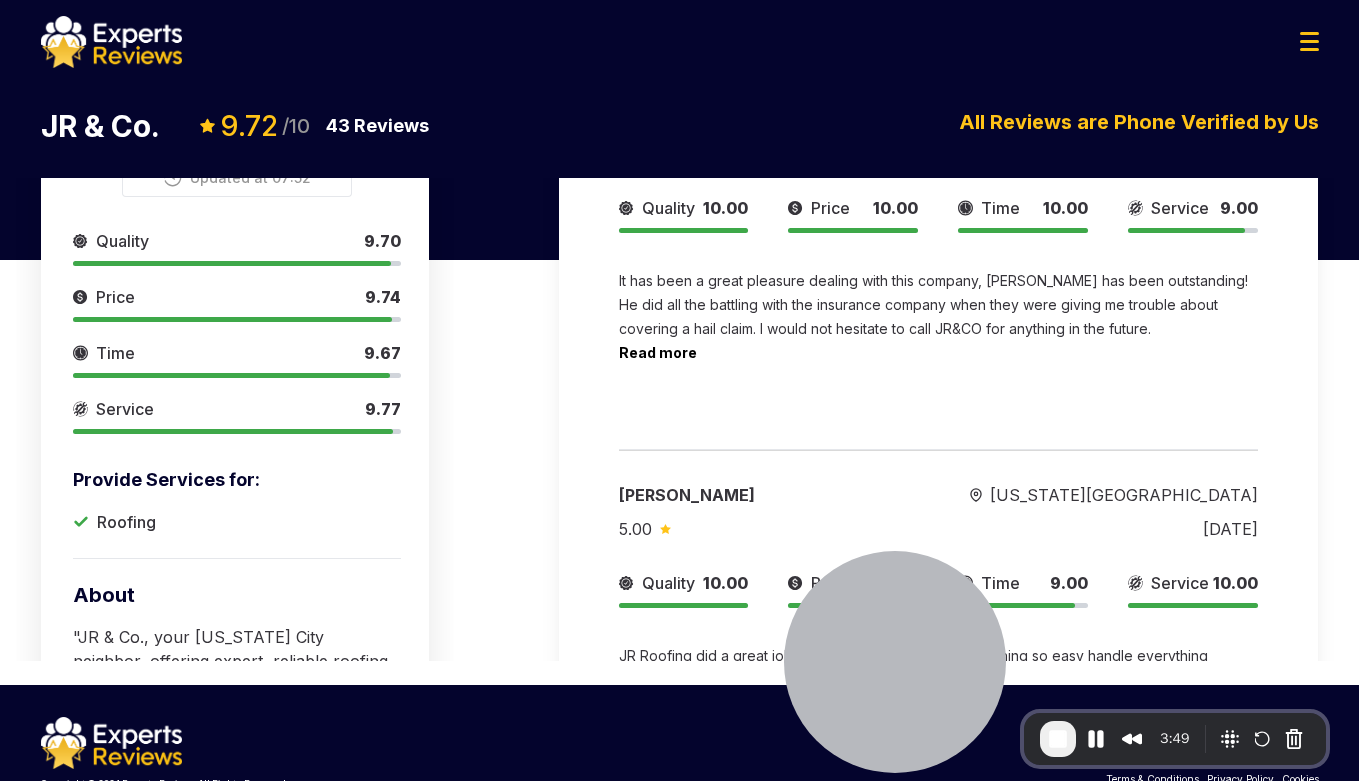 scroll, scrollTop: 342, scrollLeft: 0, axis: vertical 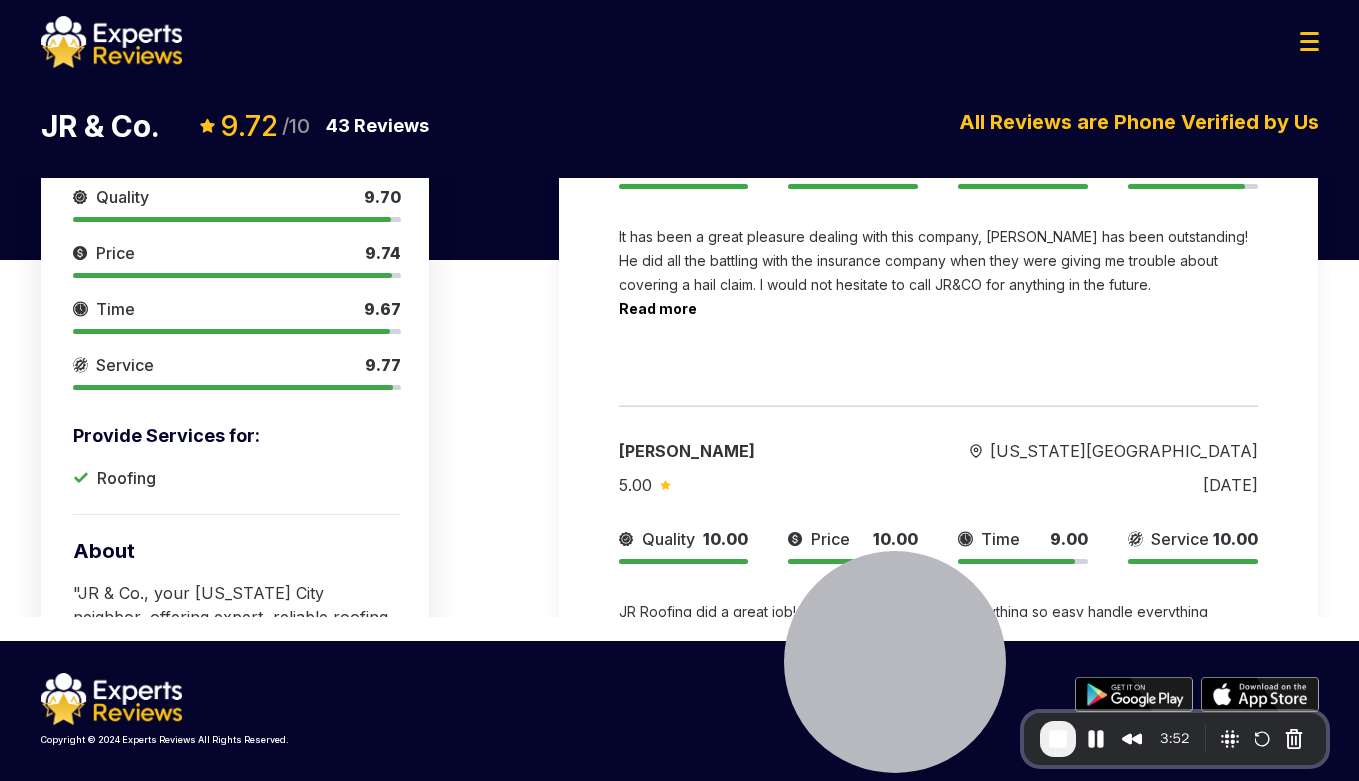 click on "Copyright © 2024 Experts Reviews All Rights Reserved. Terms & Conditions Privacy Policy Cookies Copyright © 2024 Experts Reviews All Rights Reserved." at bounding box center (679, 711) 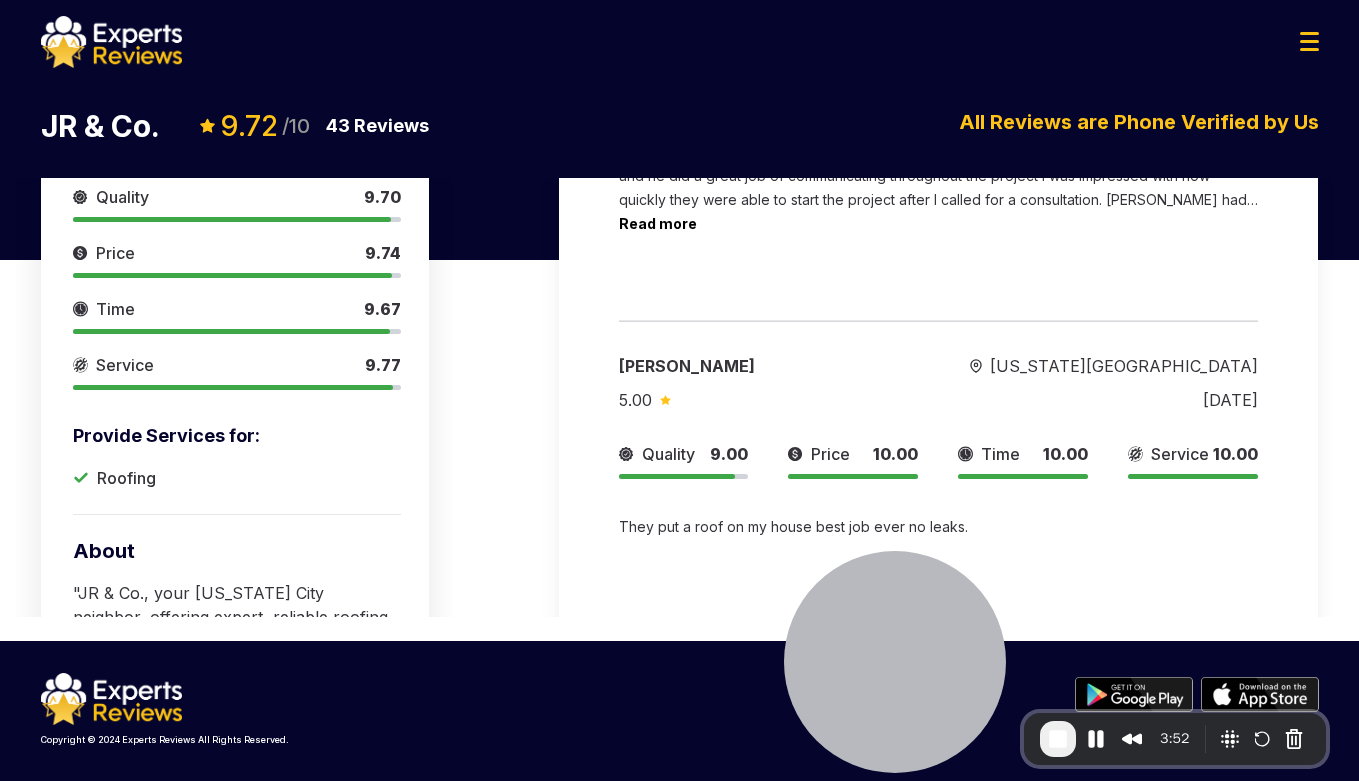 scroll, scrollTop: 5040, scrollLeft: 0, axis: vertical 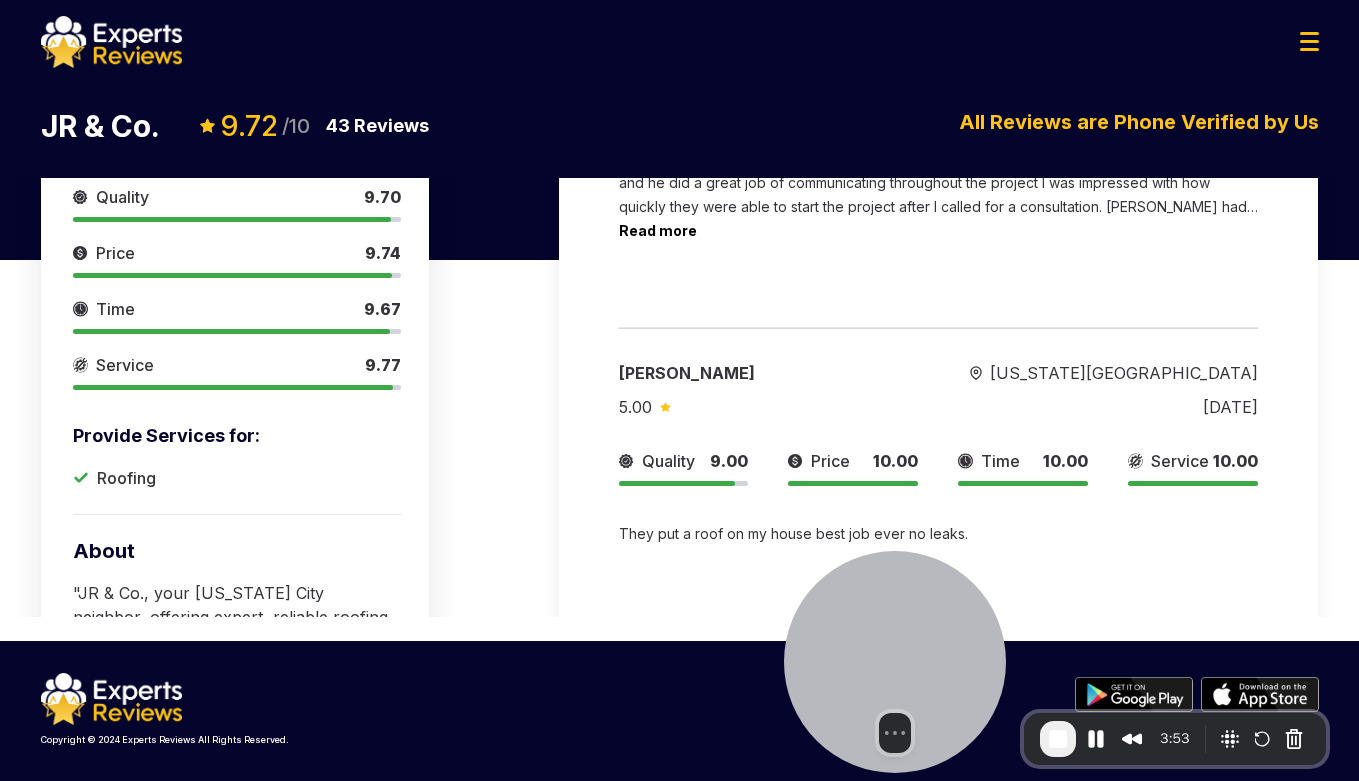 click on "Select video screen size" at bounding box center [895, 739] 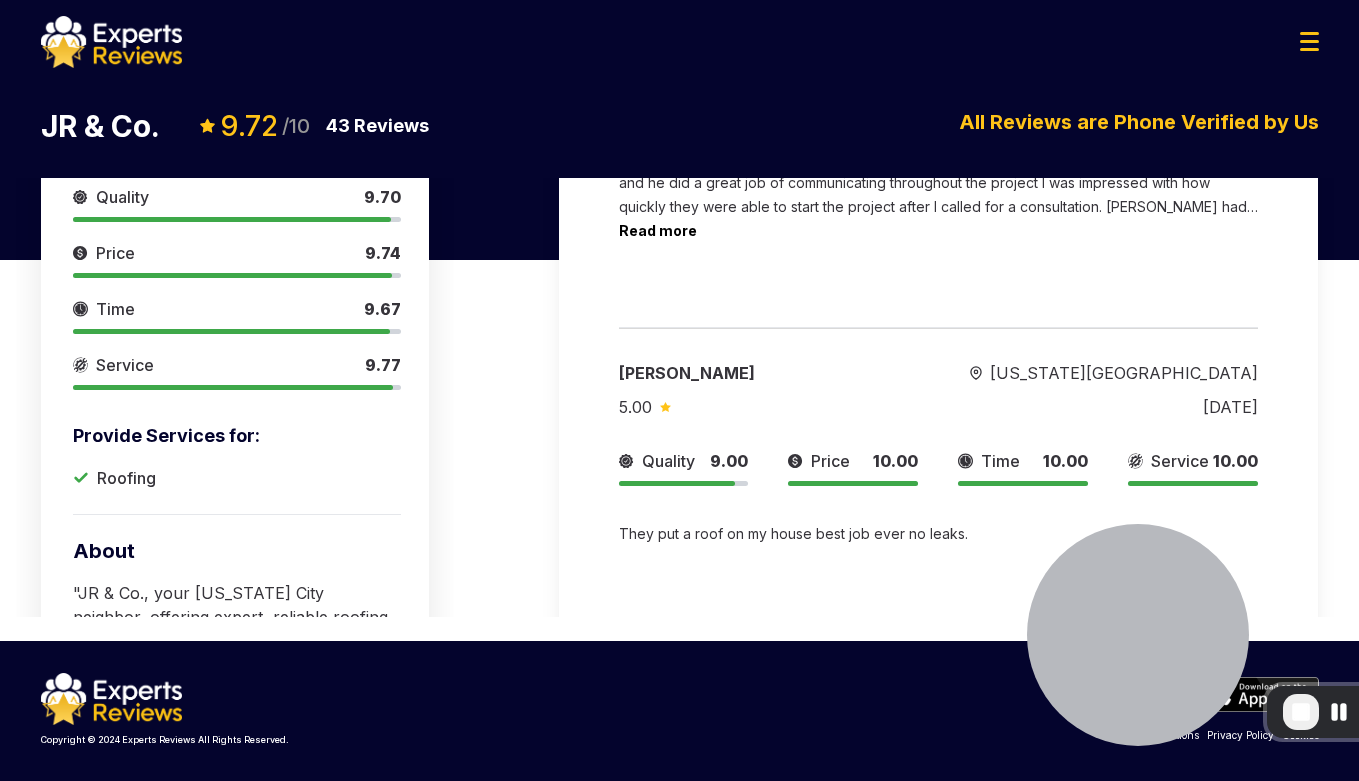 drag, startPoint x: 1023, startPoint y: 751, endPoint x: 1373, endPoint y: 729, distance: 350.69073 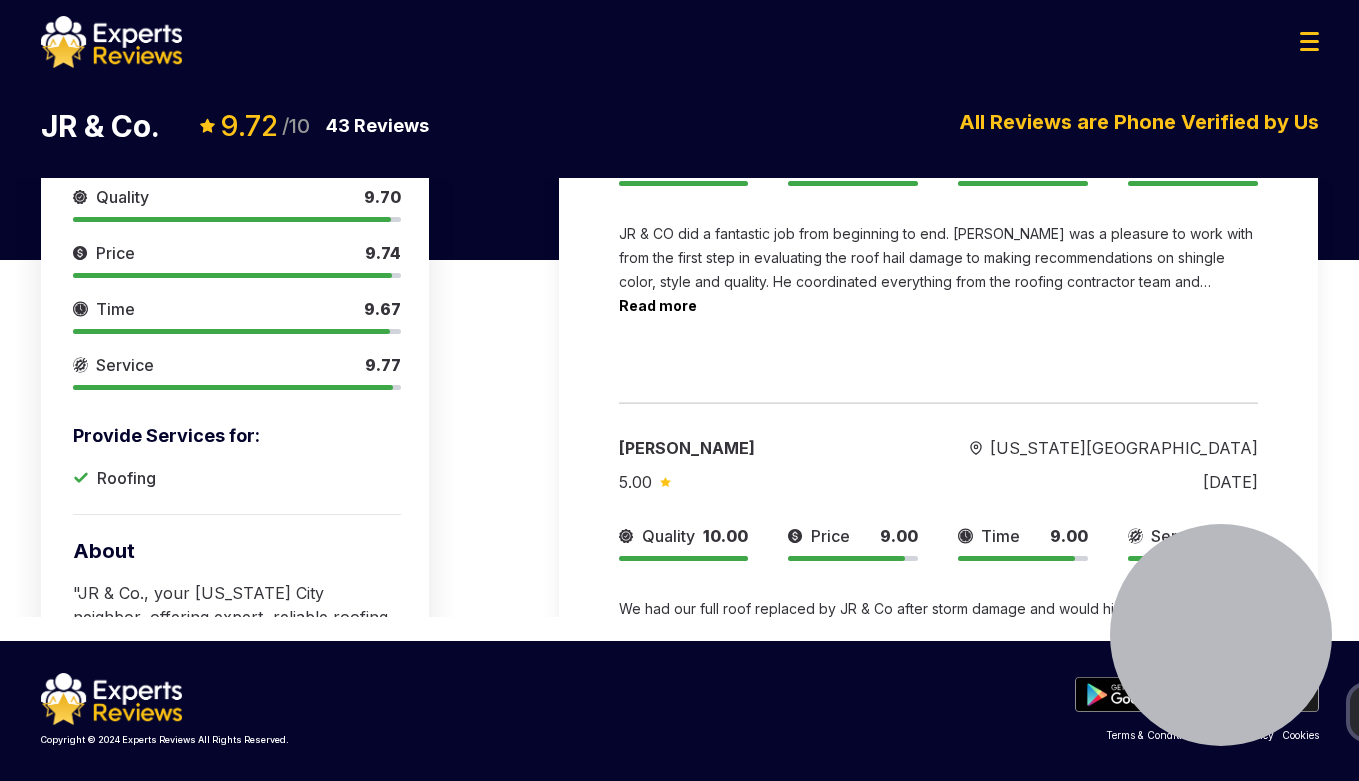 scroll, scrollTop: 3120, scrollLeft: 0, axis: vertical 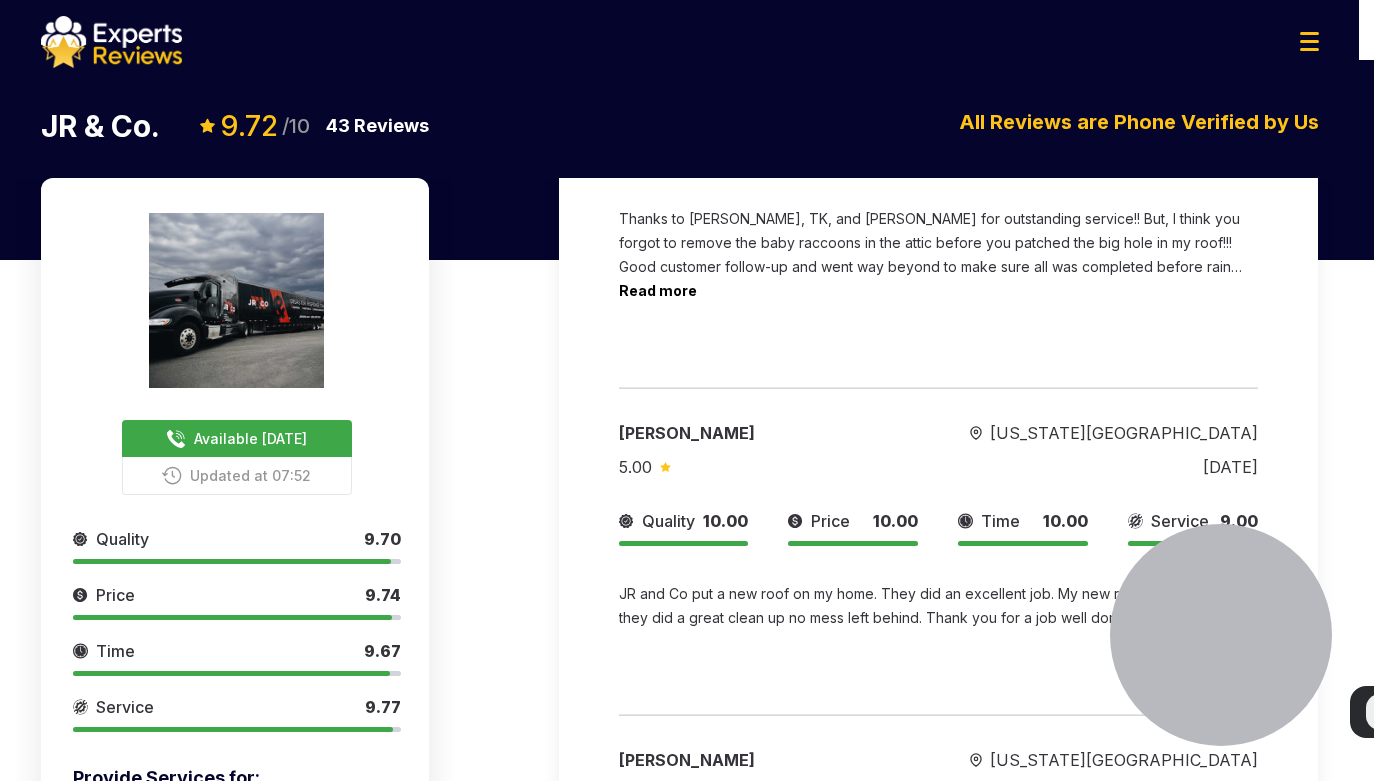 click at bounding box center (165, 810) 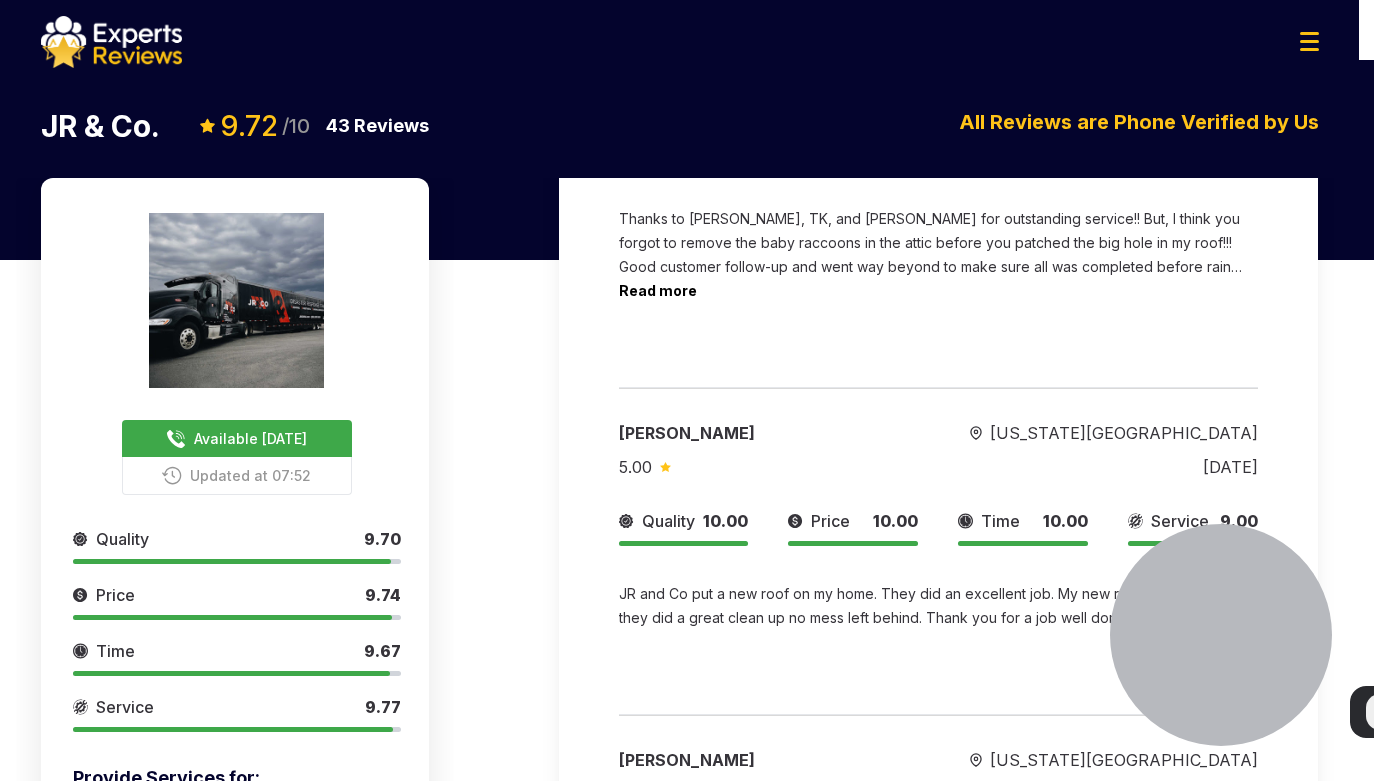 click at bounding box center (165, 810) 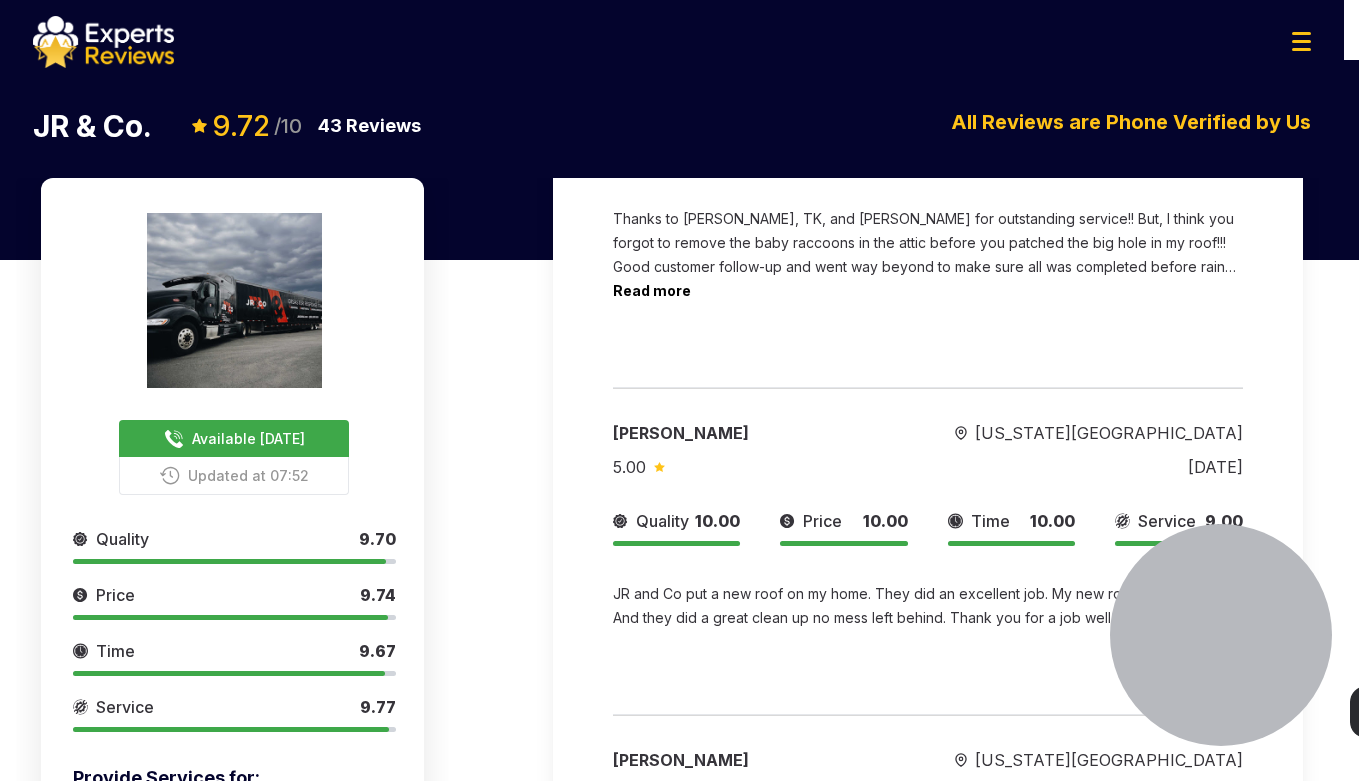 click on "Check your settings Loom needs access to your camera and microphone to record. Allow by adjusting your media settings in the URL bar. Do you wish to proceed anyway? Yes proceed" at bounding box center (679, 781) 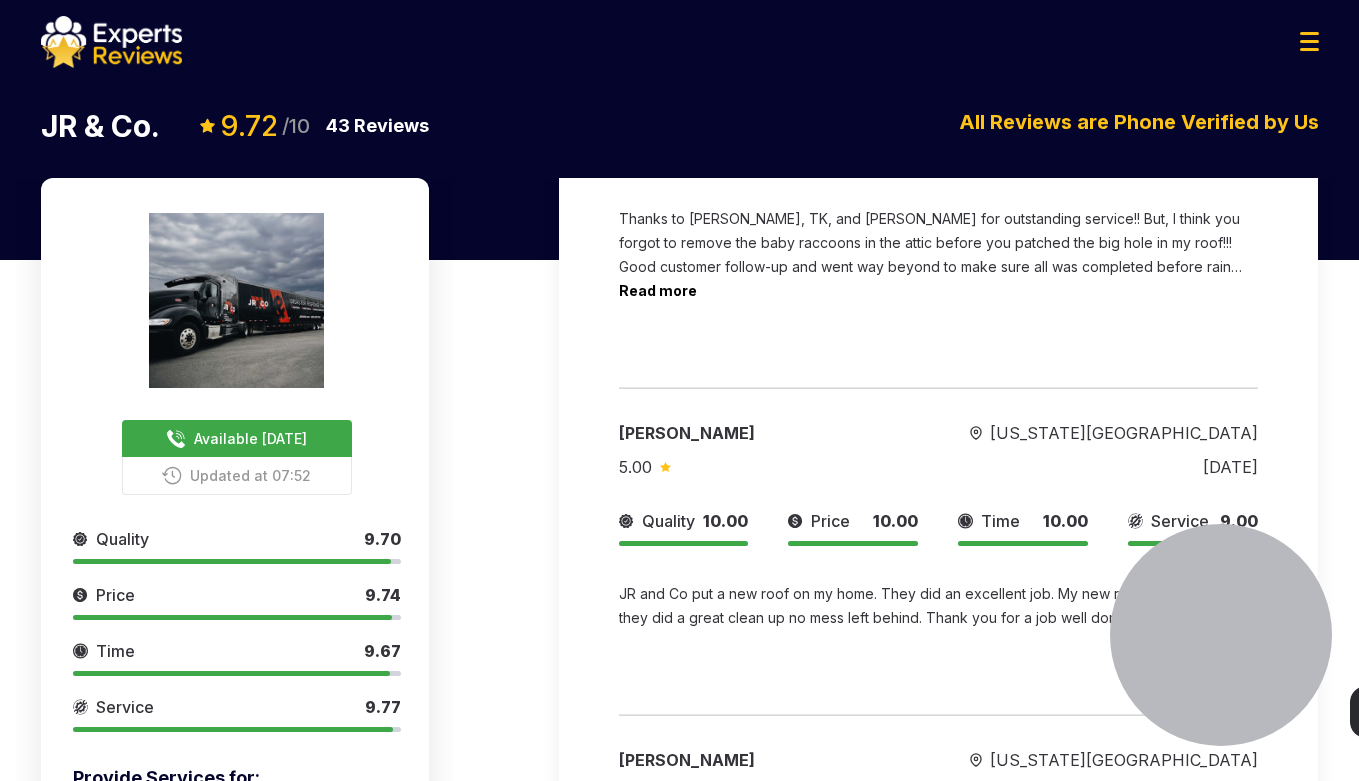 scroll, scrollTop: 7, scrollLeft: 0, axis: vertical 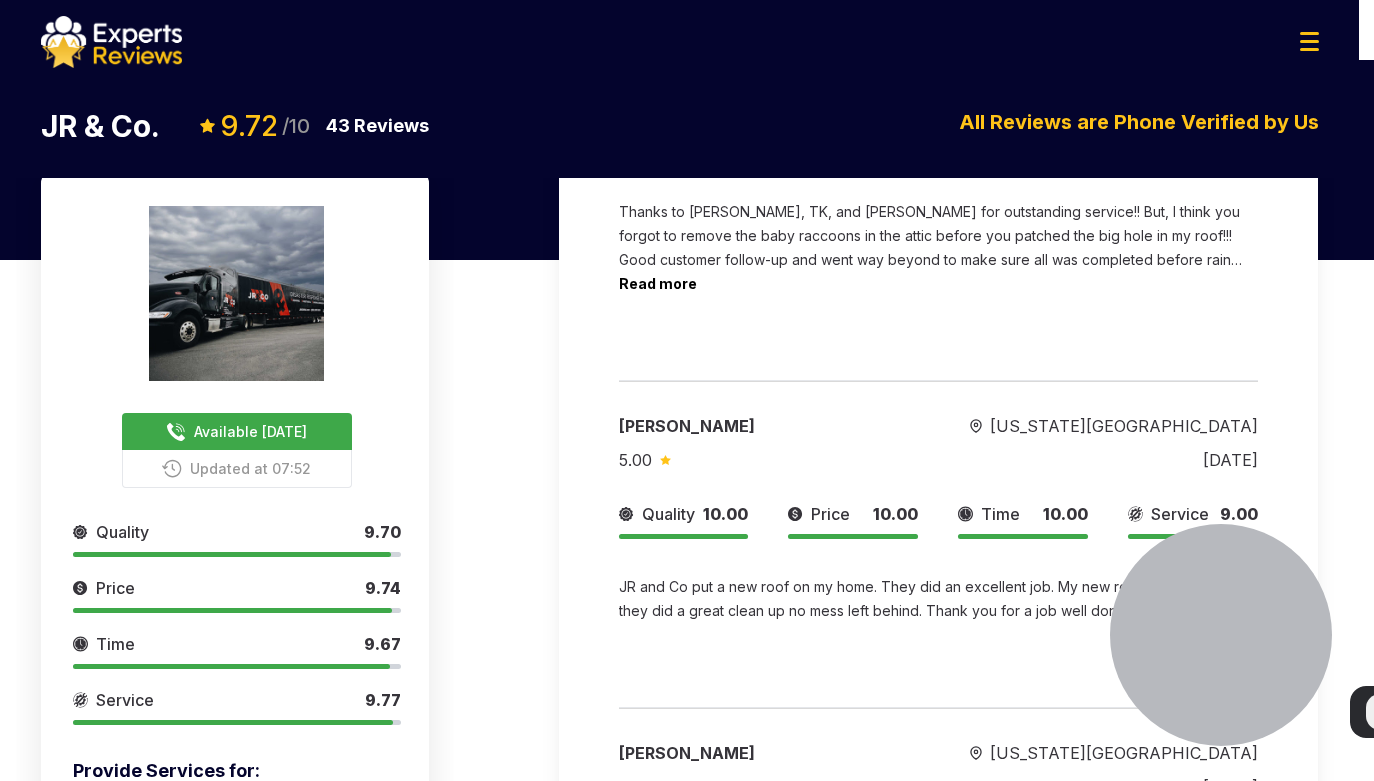 click at bounding box center [165, 810] 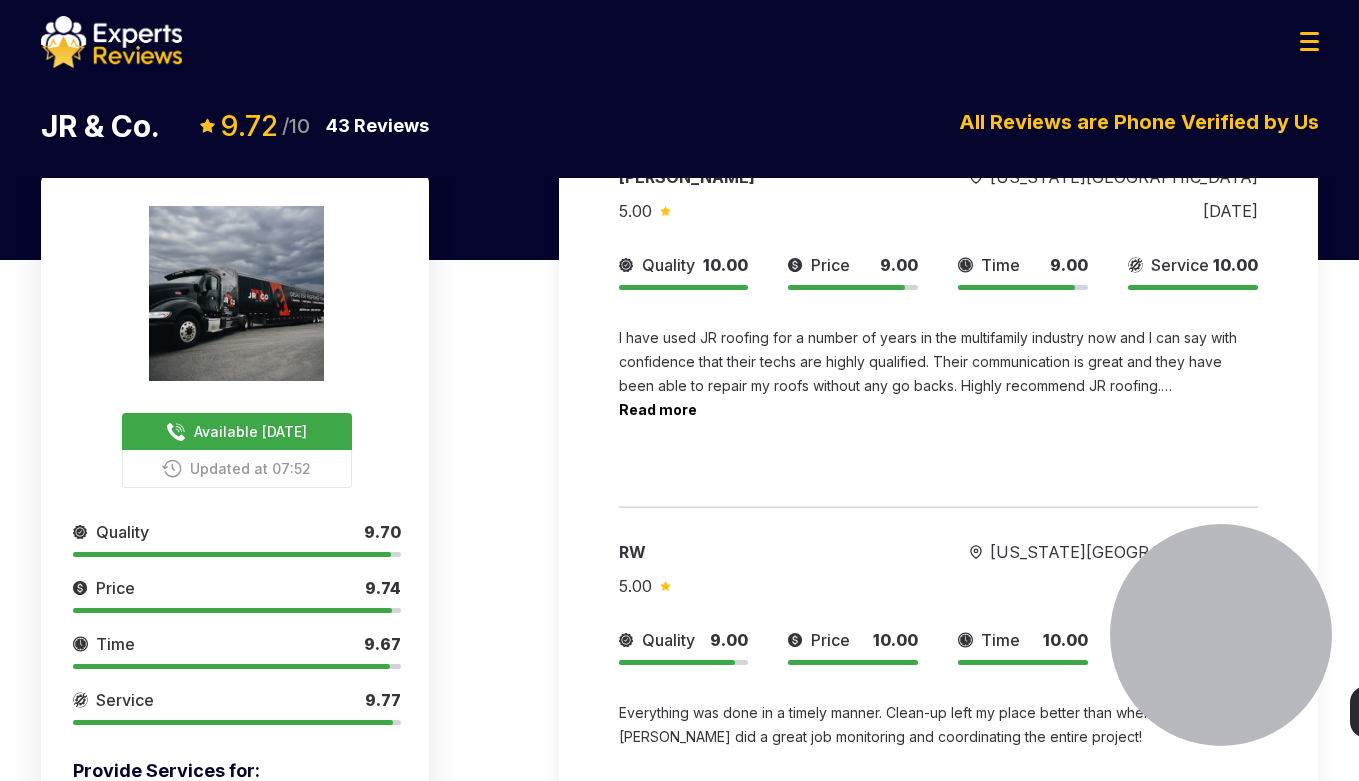 scroll, scrollTop: 3995, scrollLeft: 0, axis: vertical 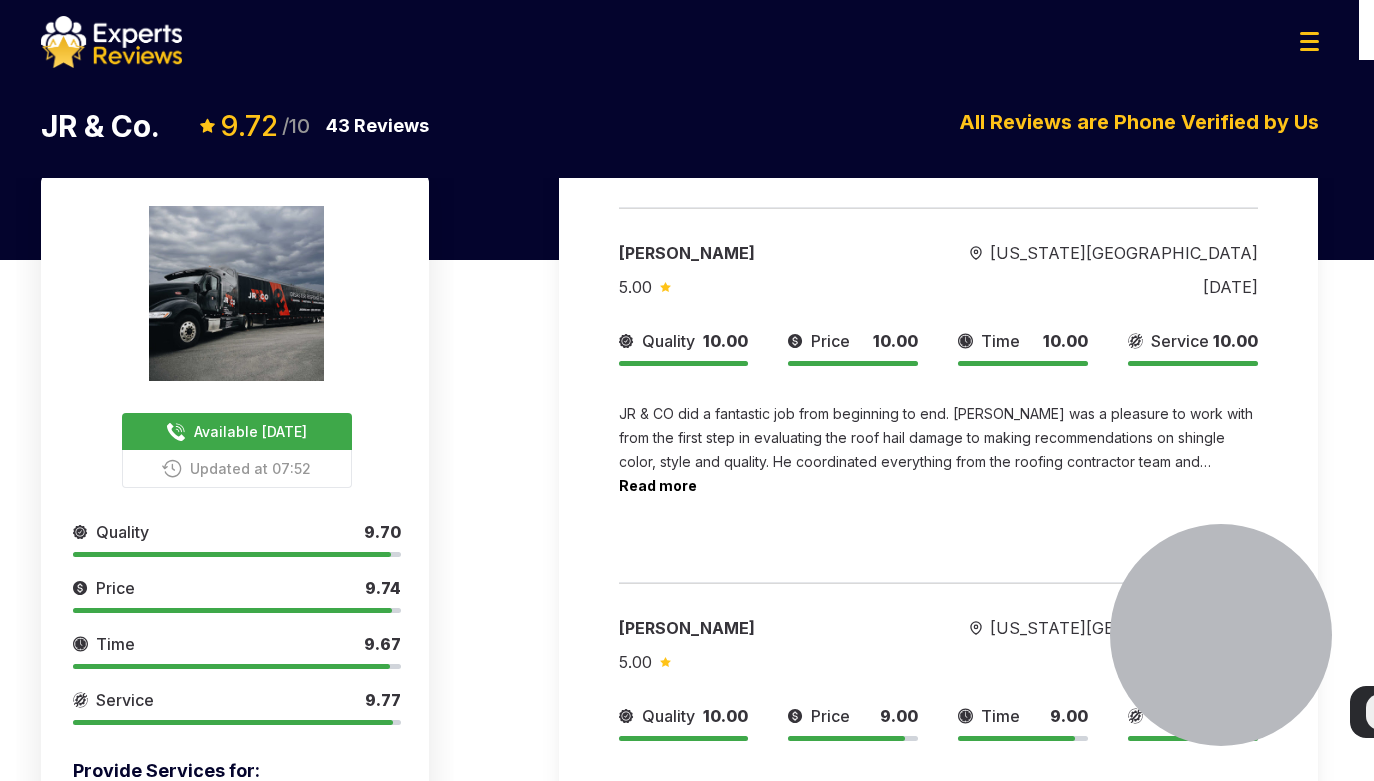 click at bounding box center [165, 810] 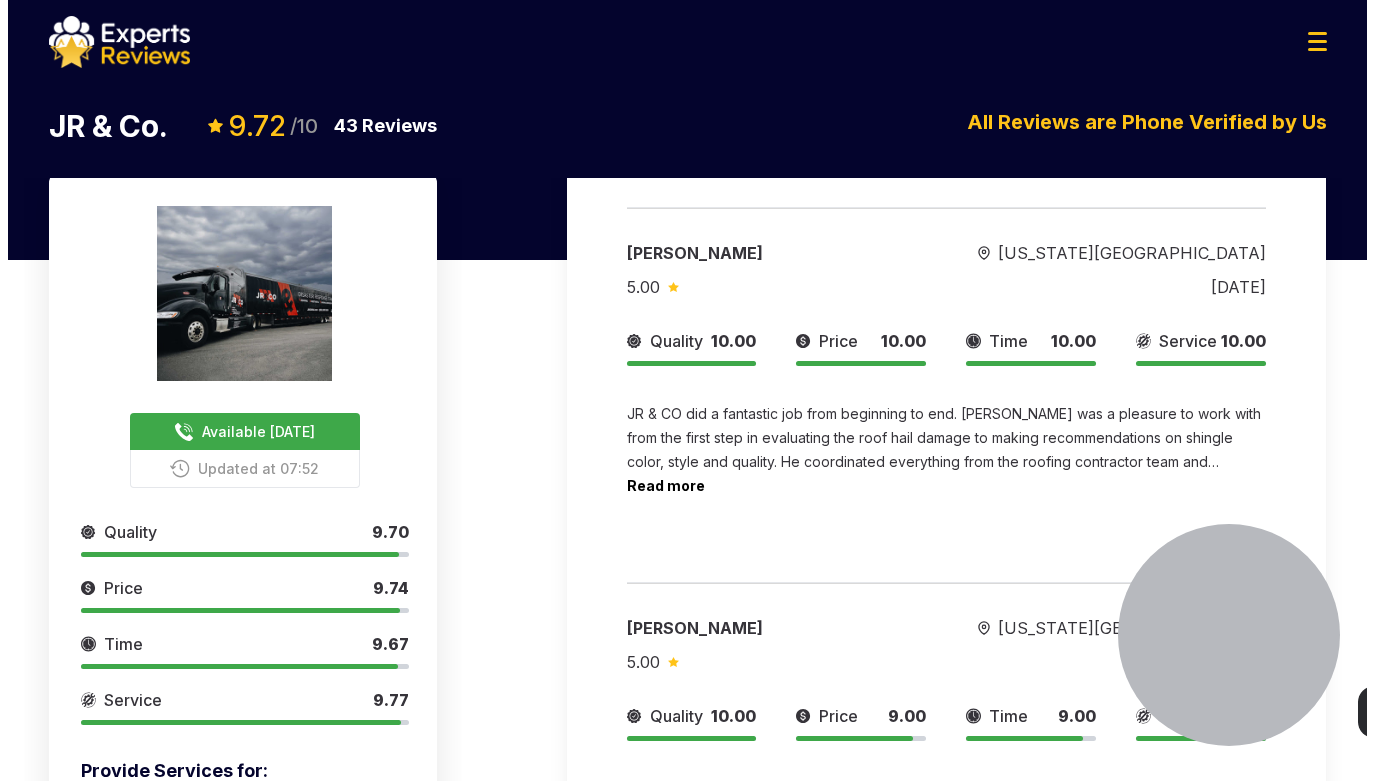 scroll, scrollTop: 9336, scrollLeft: 0, axis: vertical 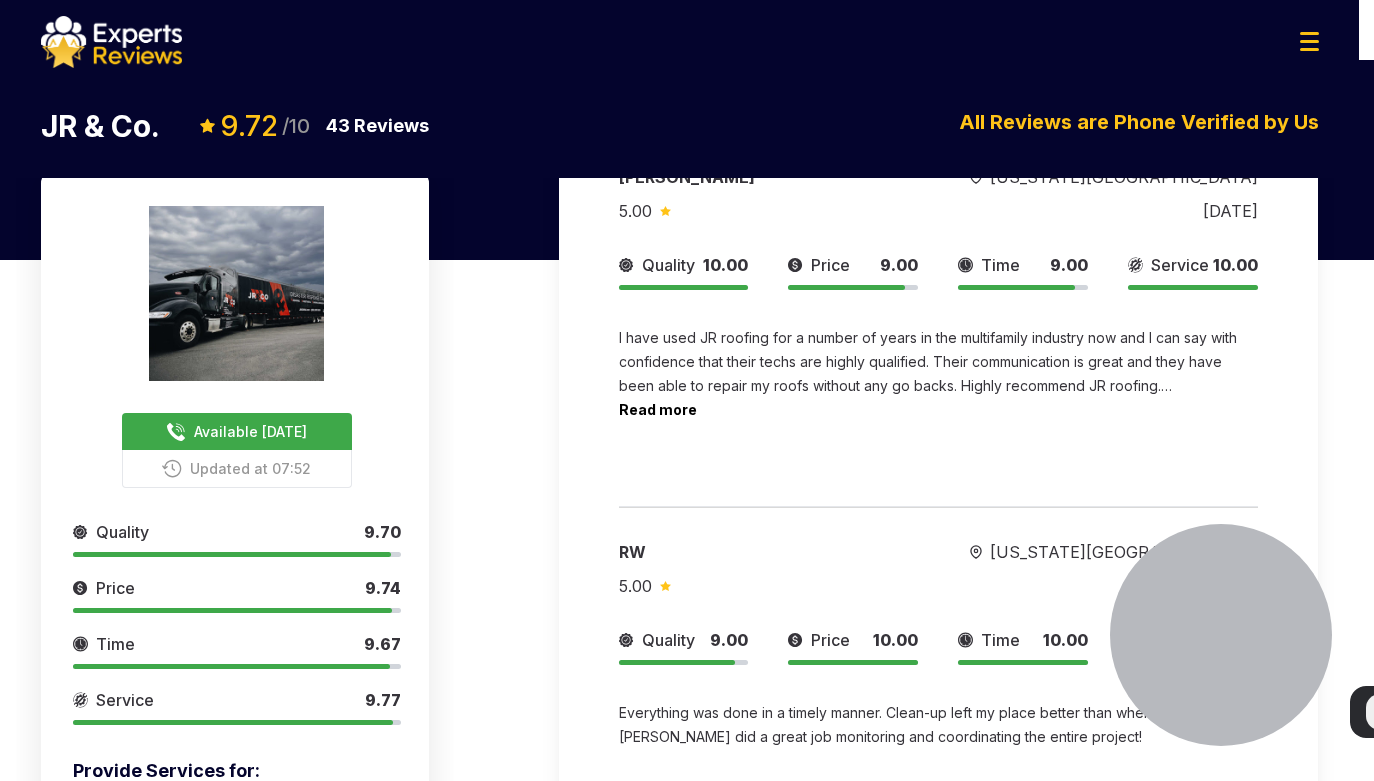 click at bounding box center (165, 810) 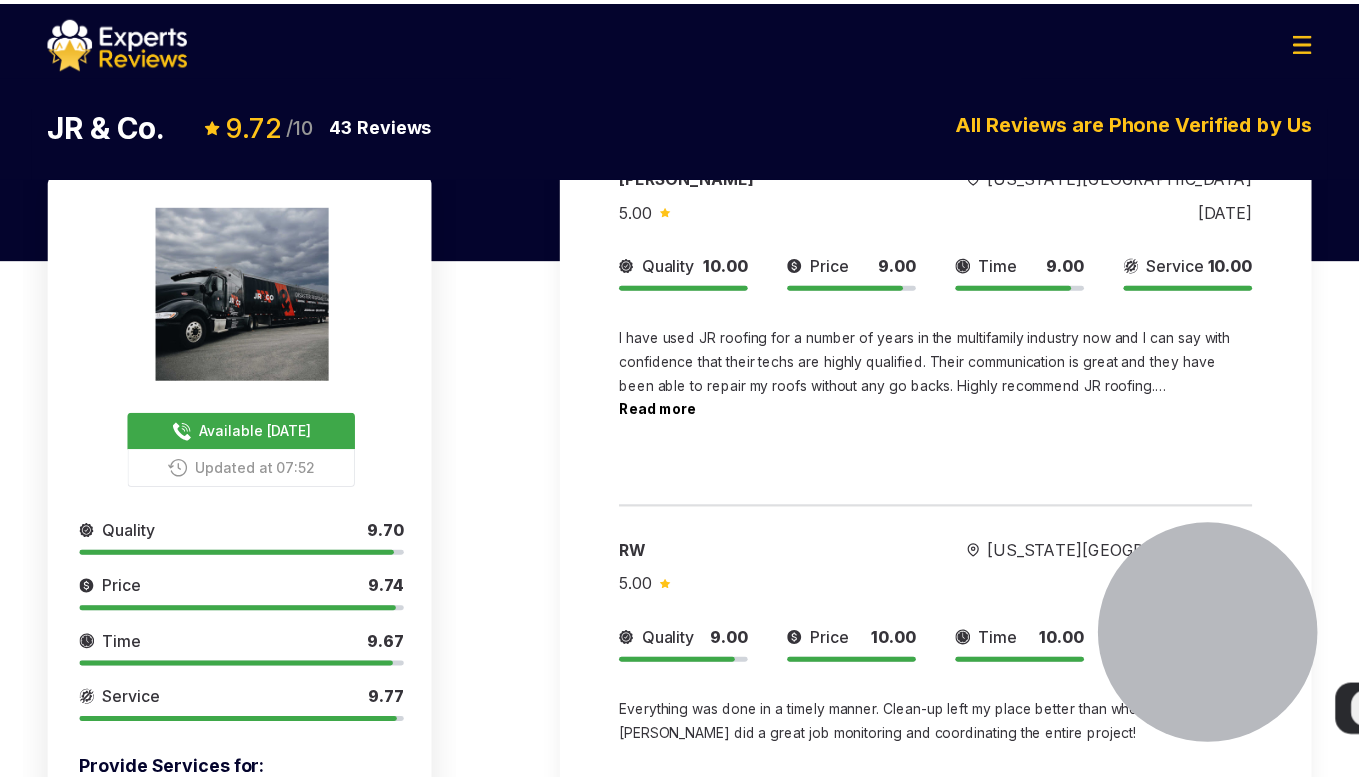 scroll, scrollTop: 178, scrollLeft: 0, axis: vertical 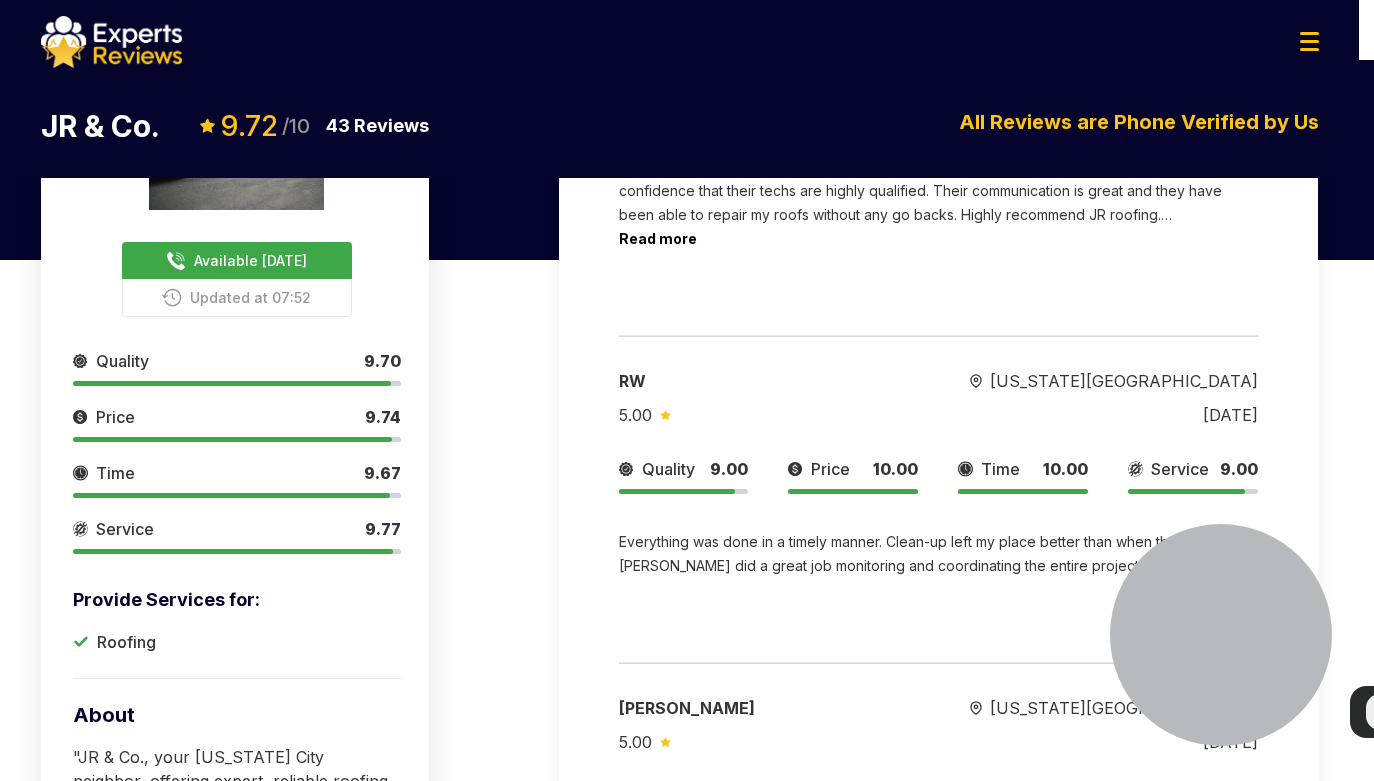 click at bounding box center (165, 810) 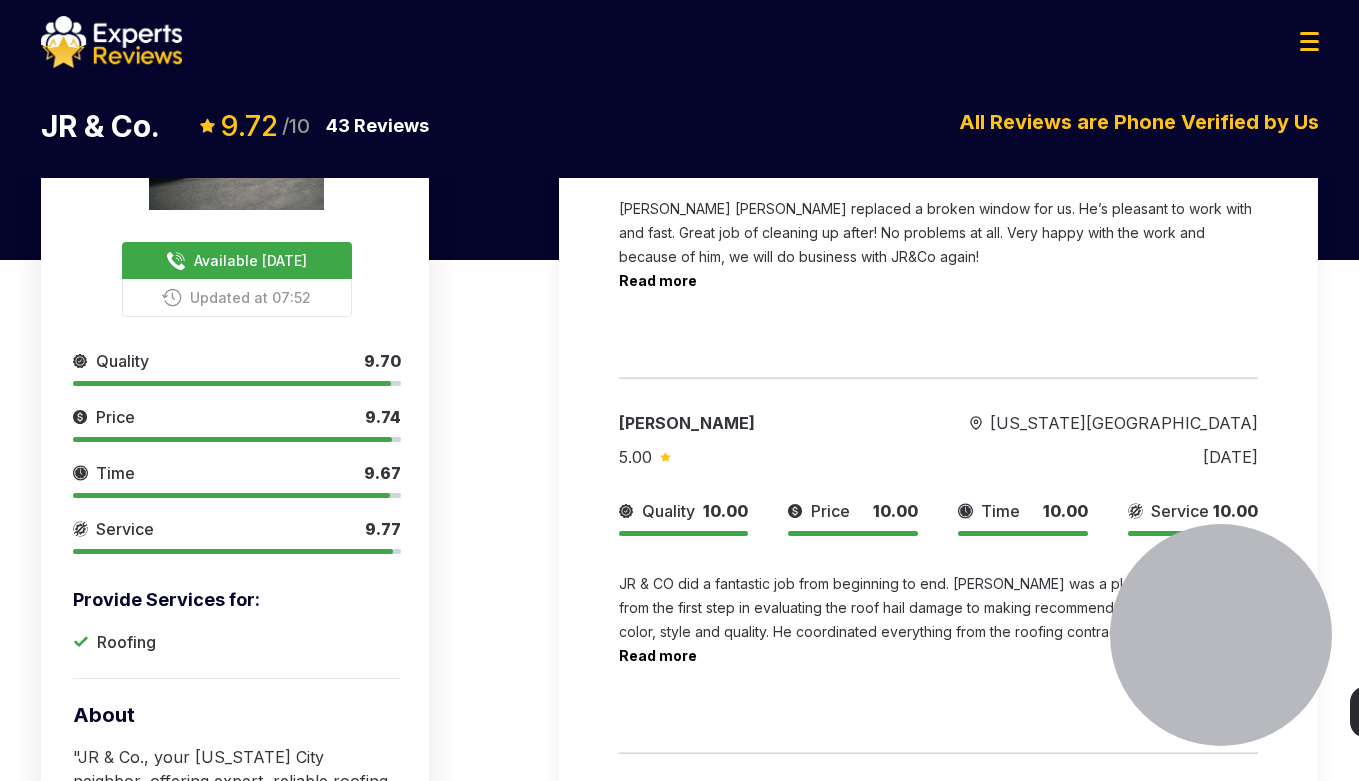 scroll, scrollTop: 3774, scrollLeft: 0, axis: vertical 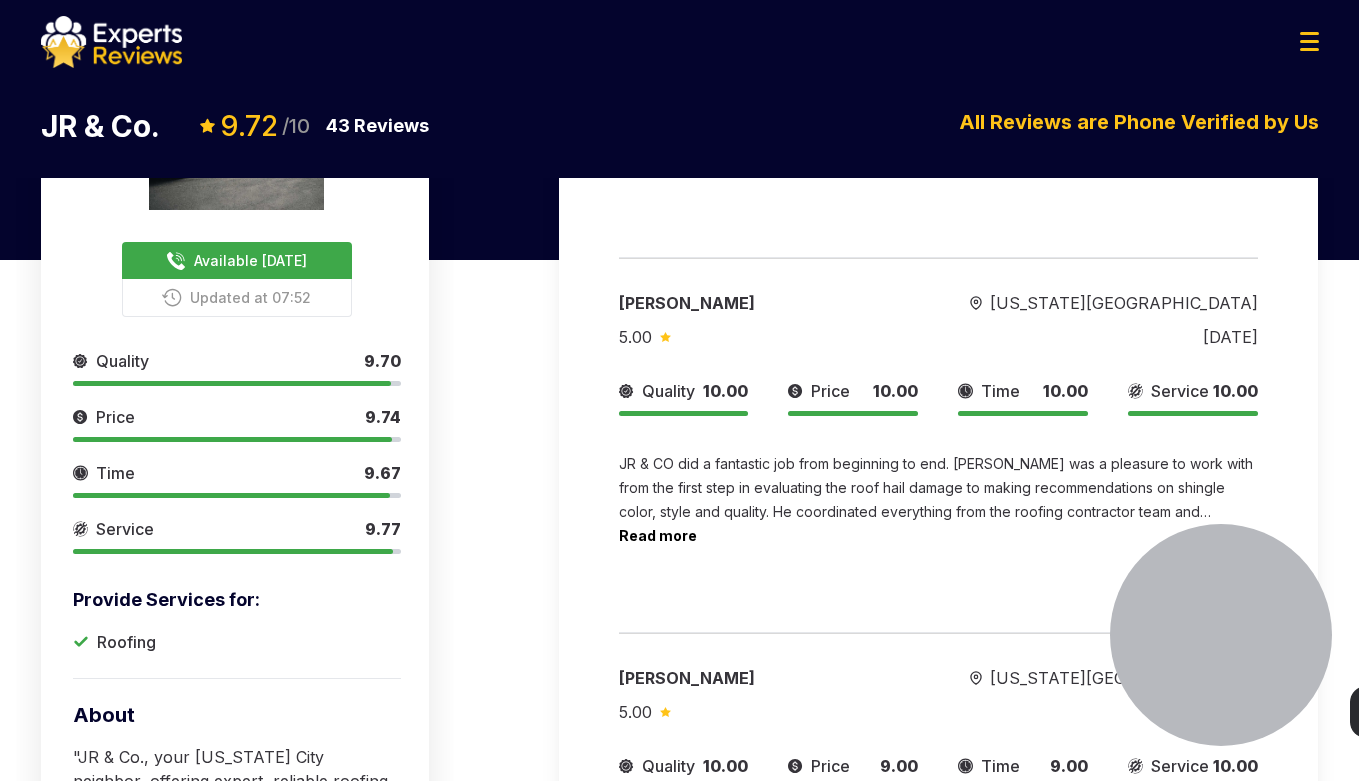 click on "Read more" at bounding box center [658, 910] 